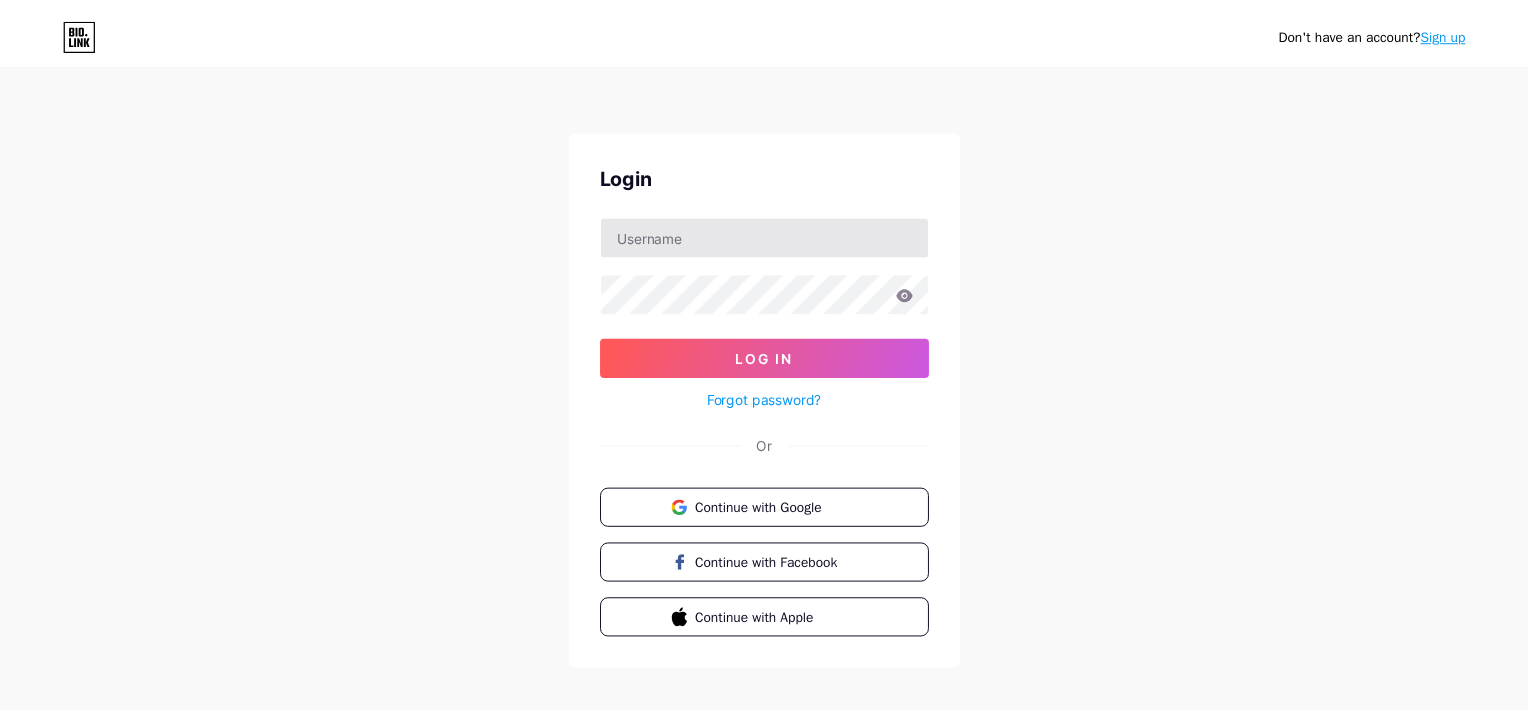 scroll, scrollTop: 0, scrollLeft: 0, axis: both 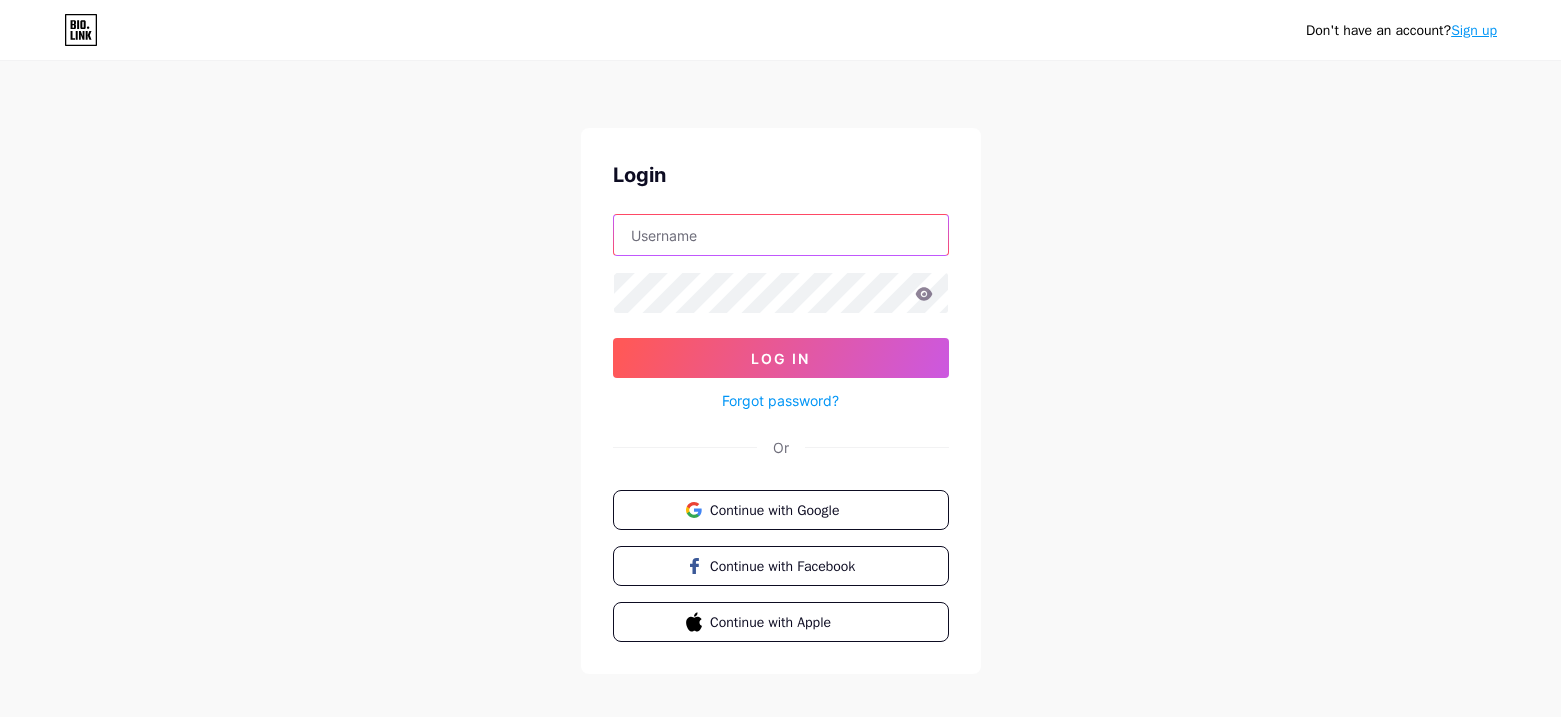 click at bounding box center (781, 235) 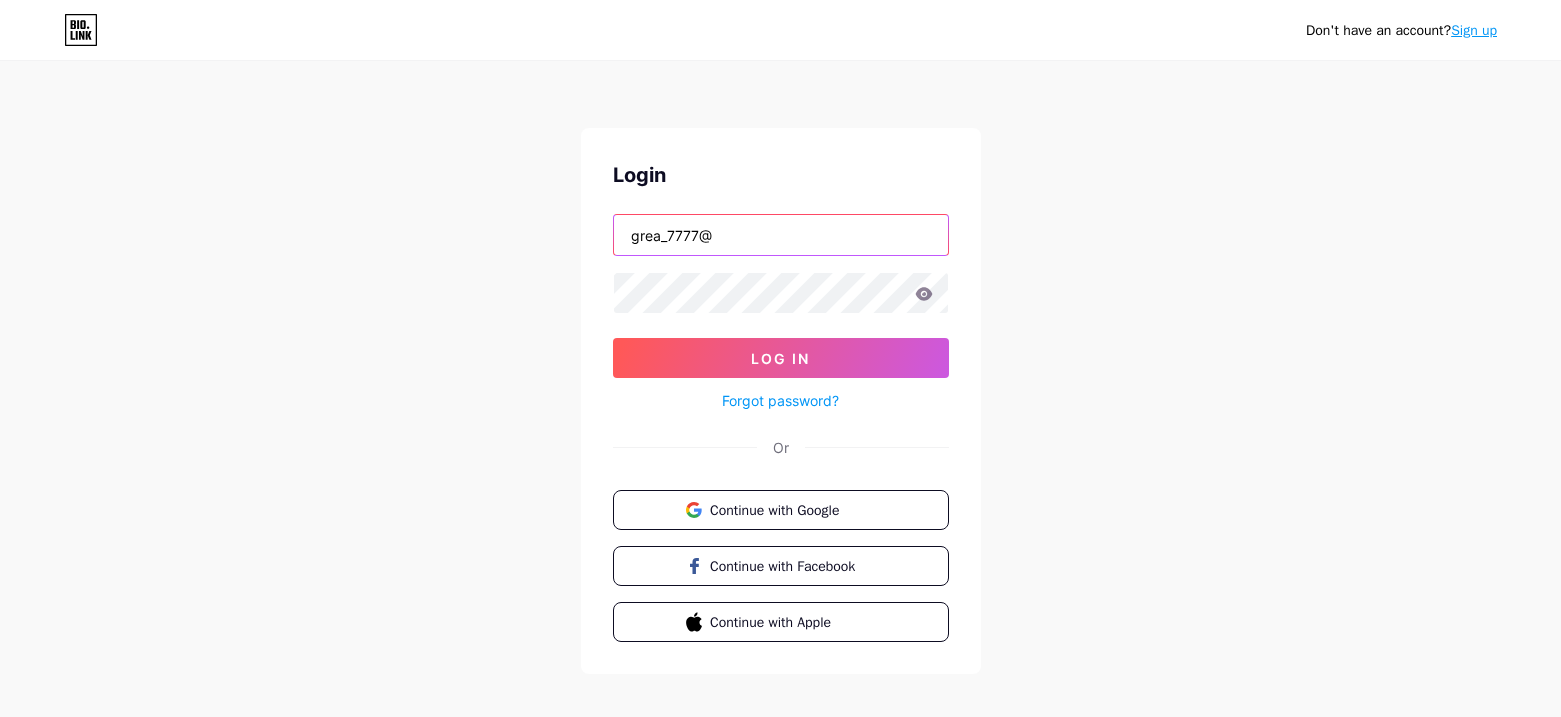 type on "[EMAIL_ADDRESS][DOMAIN_NAME]" 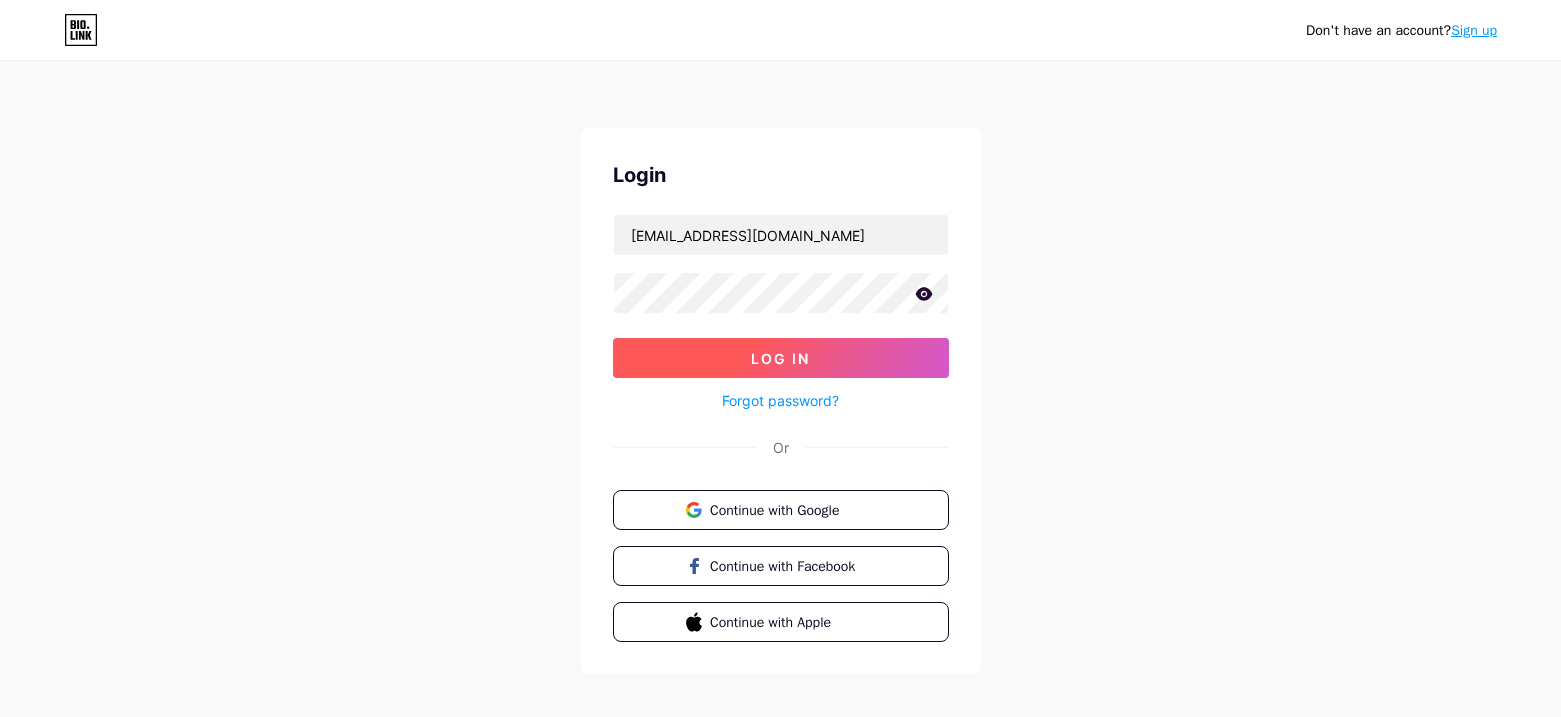 click on "Log In" at bounding box center (781, 358) 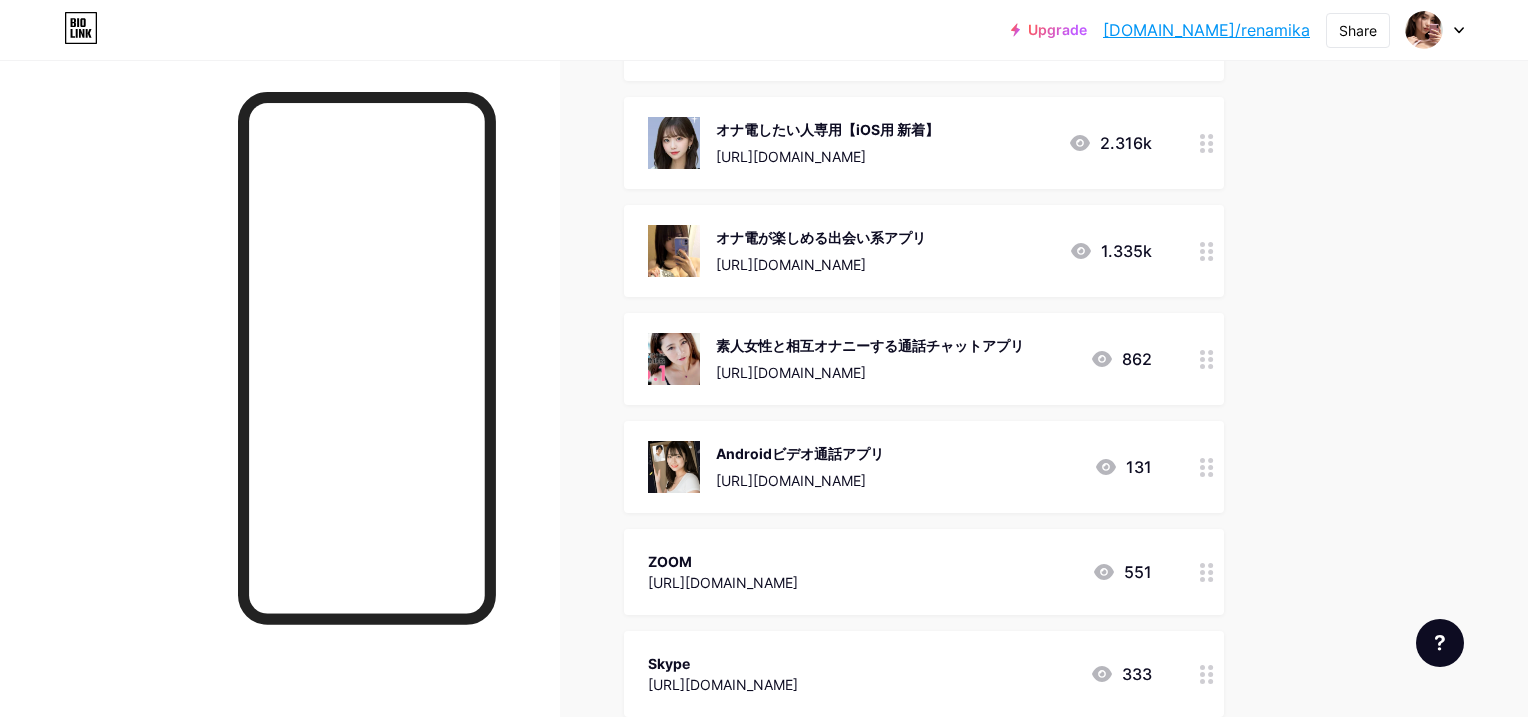 scroll, scrollTop: 0, scrollLeft: 0, axis: both 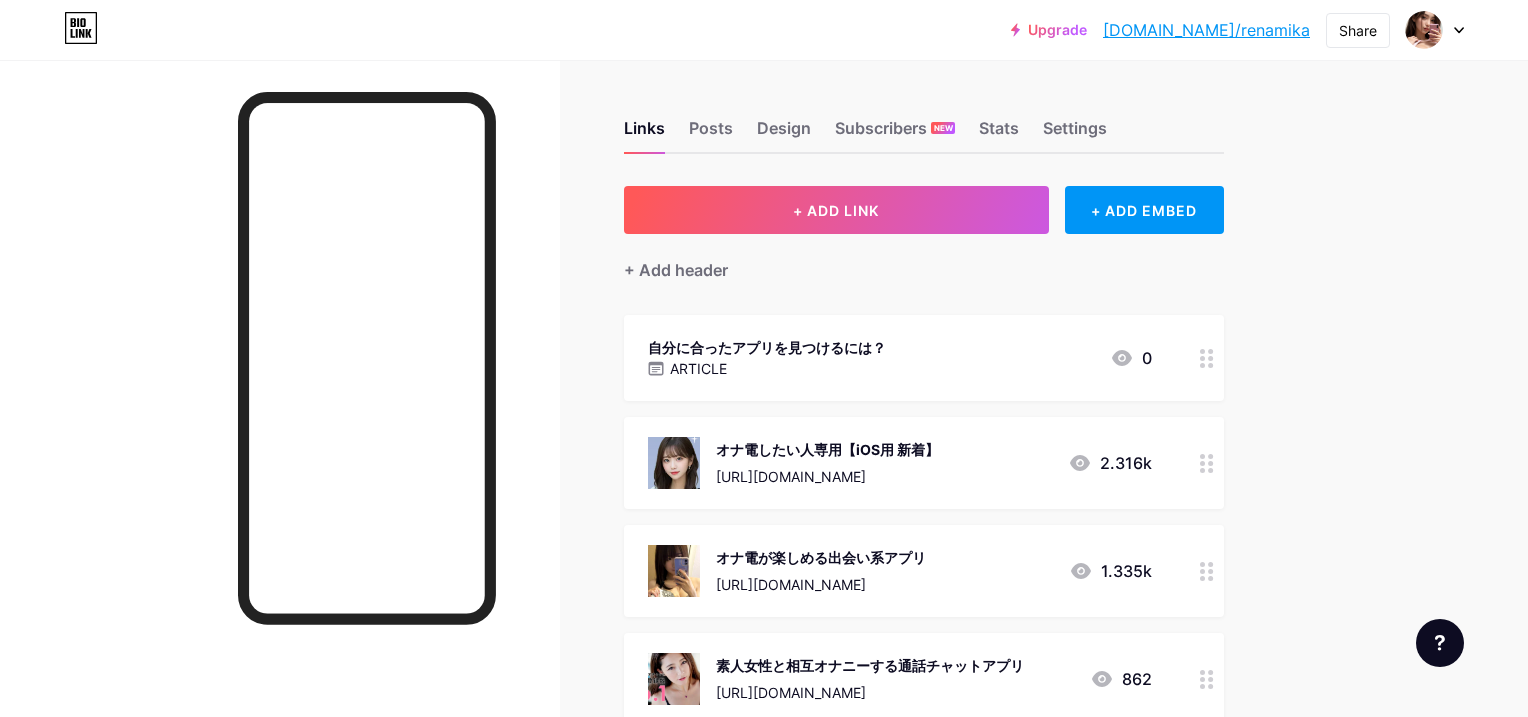 click 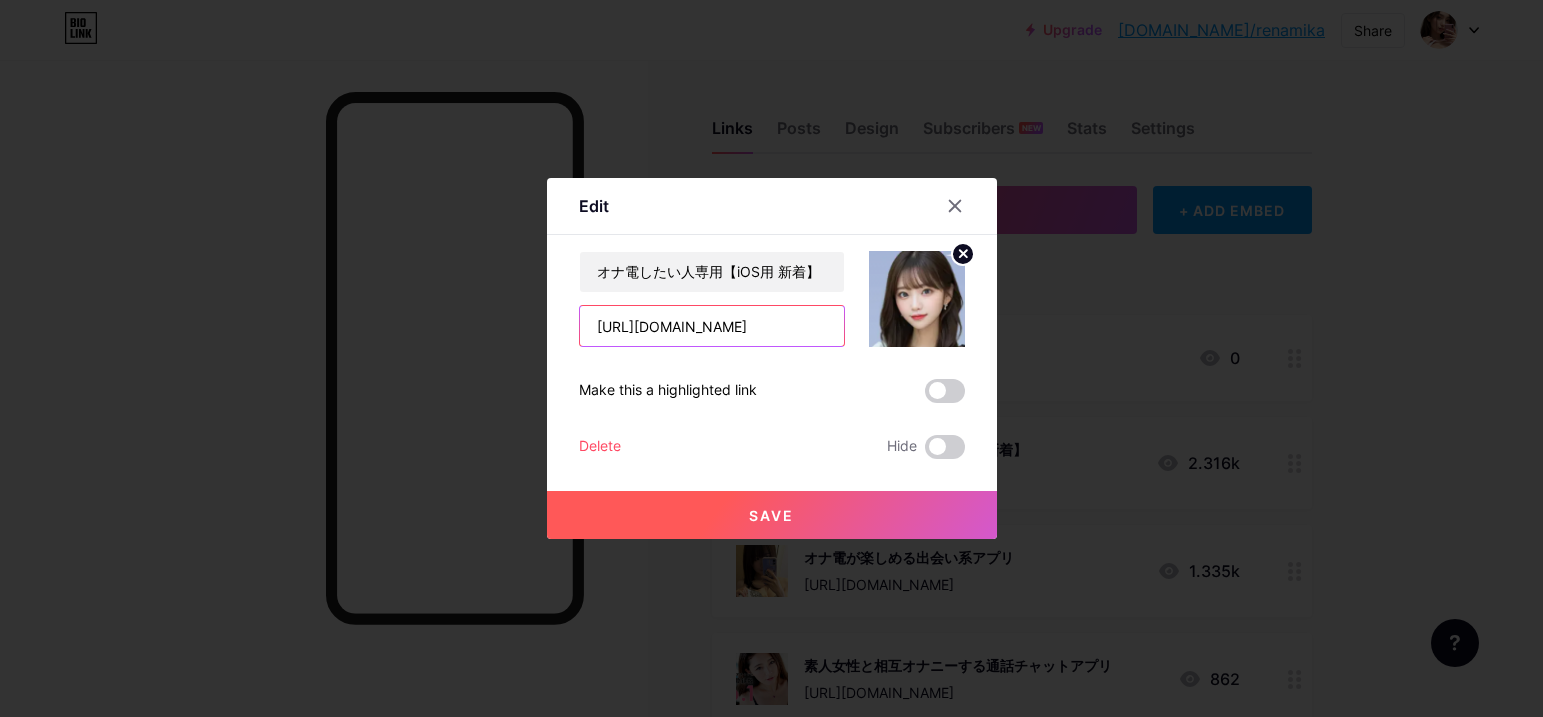 drag, startPoint x: 753, startPoint y: 330, endPoint x: 438, endPoint y: 320, distance: 315.1587 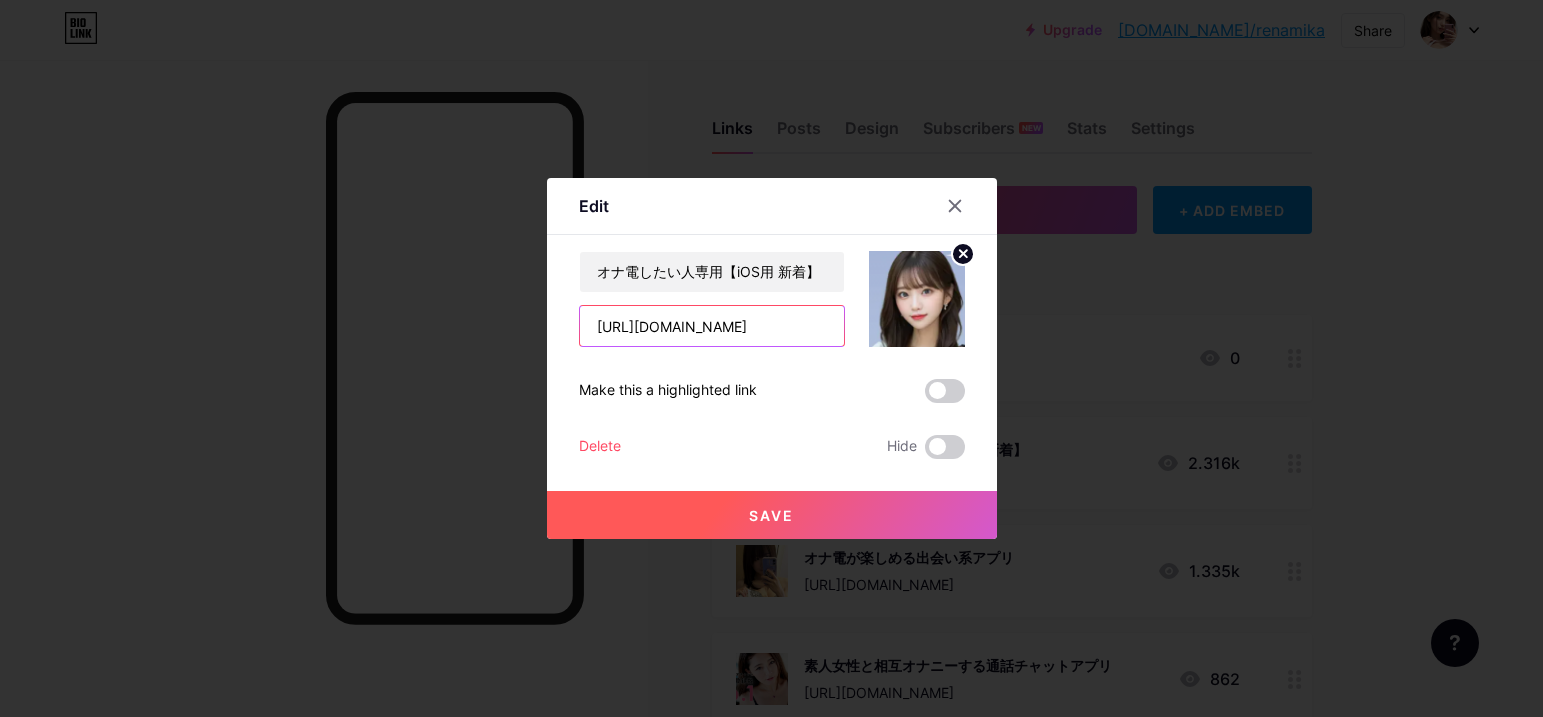 type on "[URL][DOMAIN_NAME]" 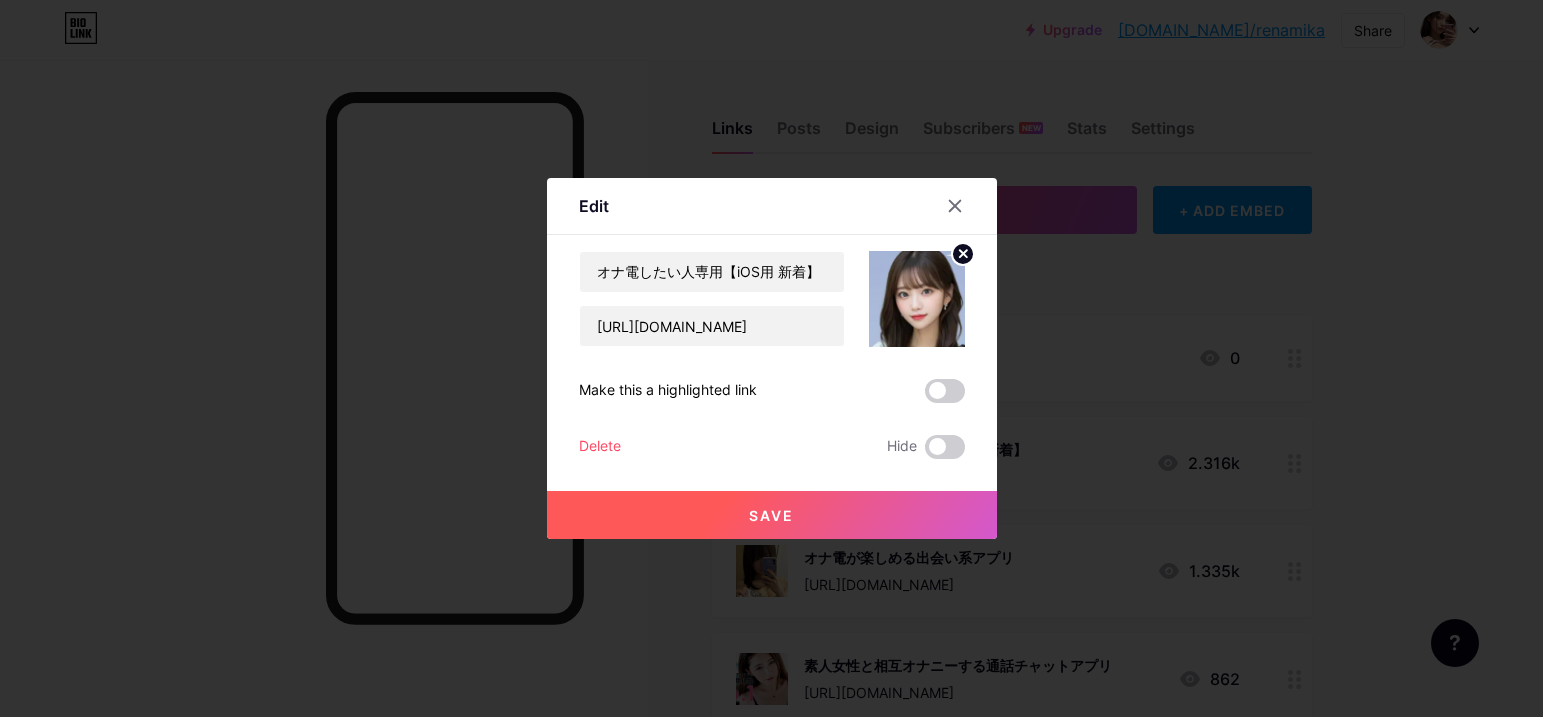 click on "Save" at bounding box center (771, 515) 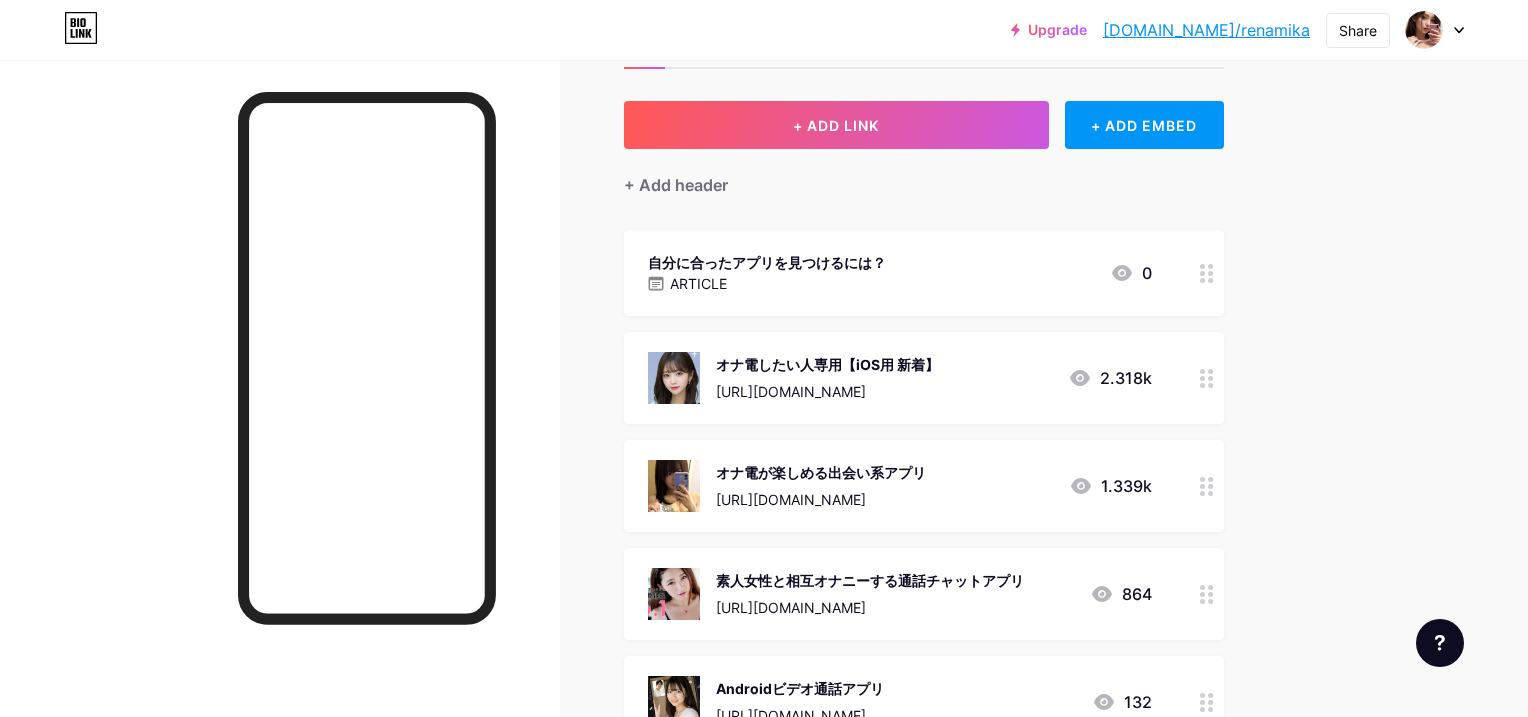 scroll, scrollTop: 200, scrollLeft: 0, axis: vertical 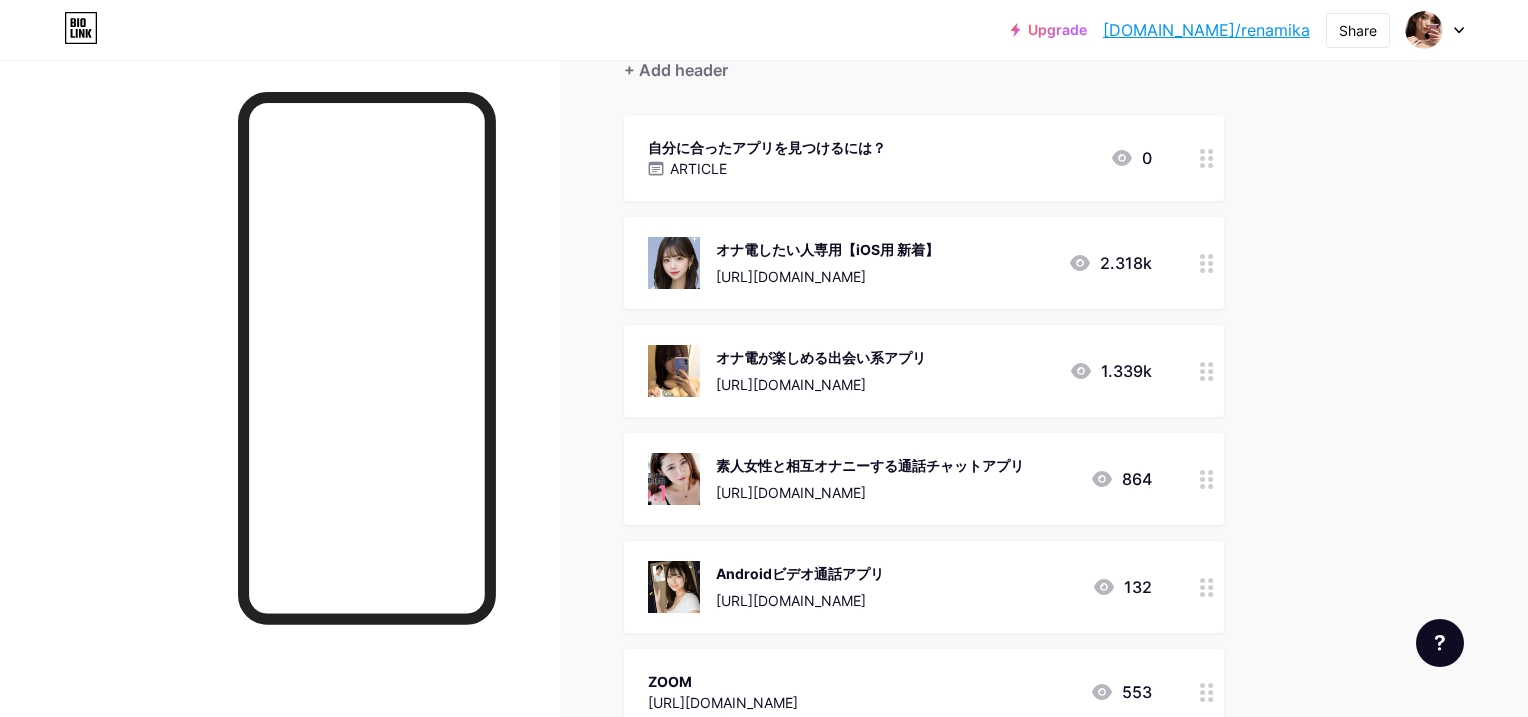 click at bounding box center [1207, 371] 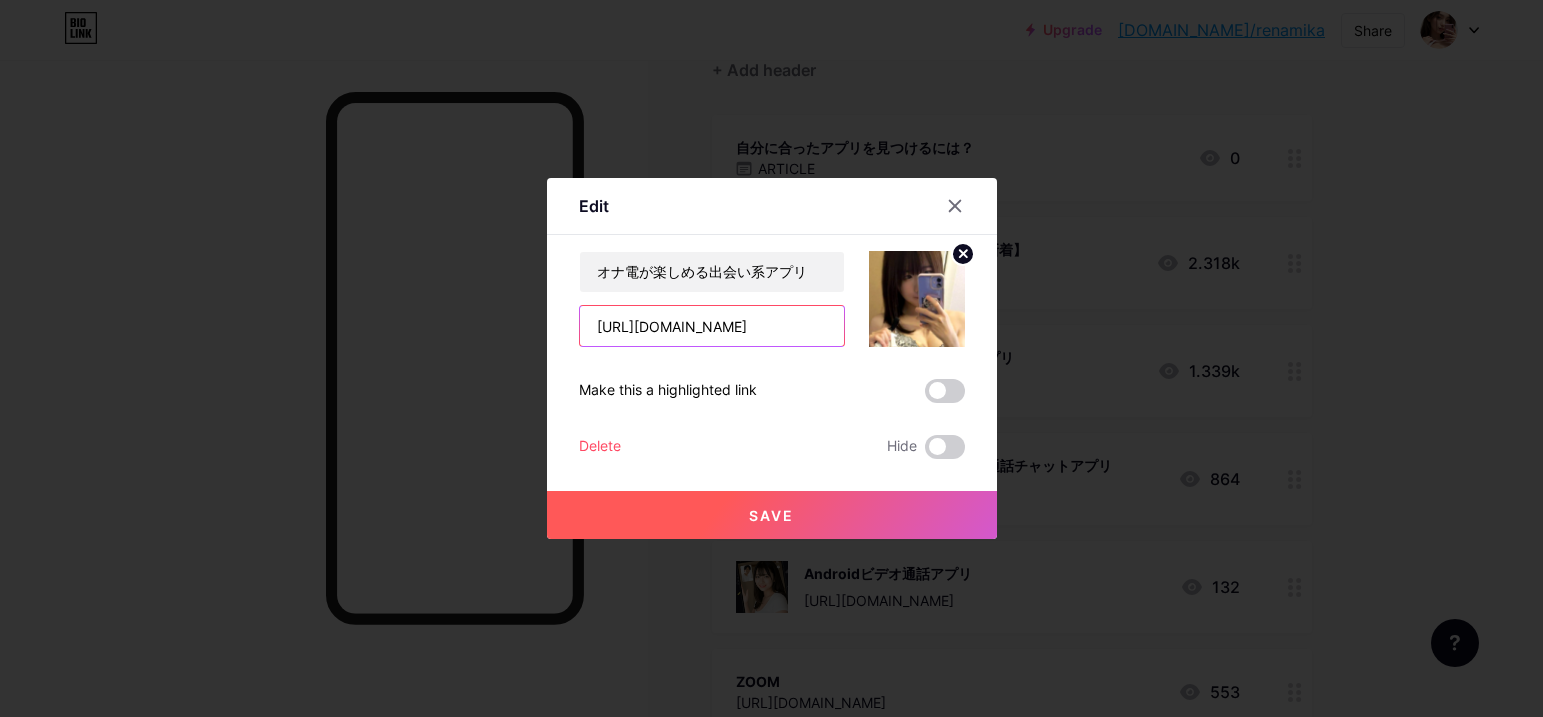 drag, startPoint x: 758, startPoint y: 324, endPoint x: 467, endPoint y: 326, distance: 291.00687 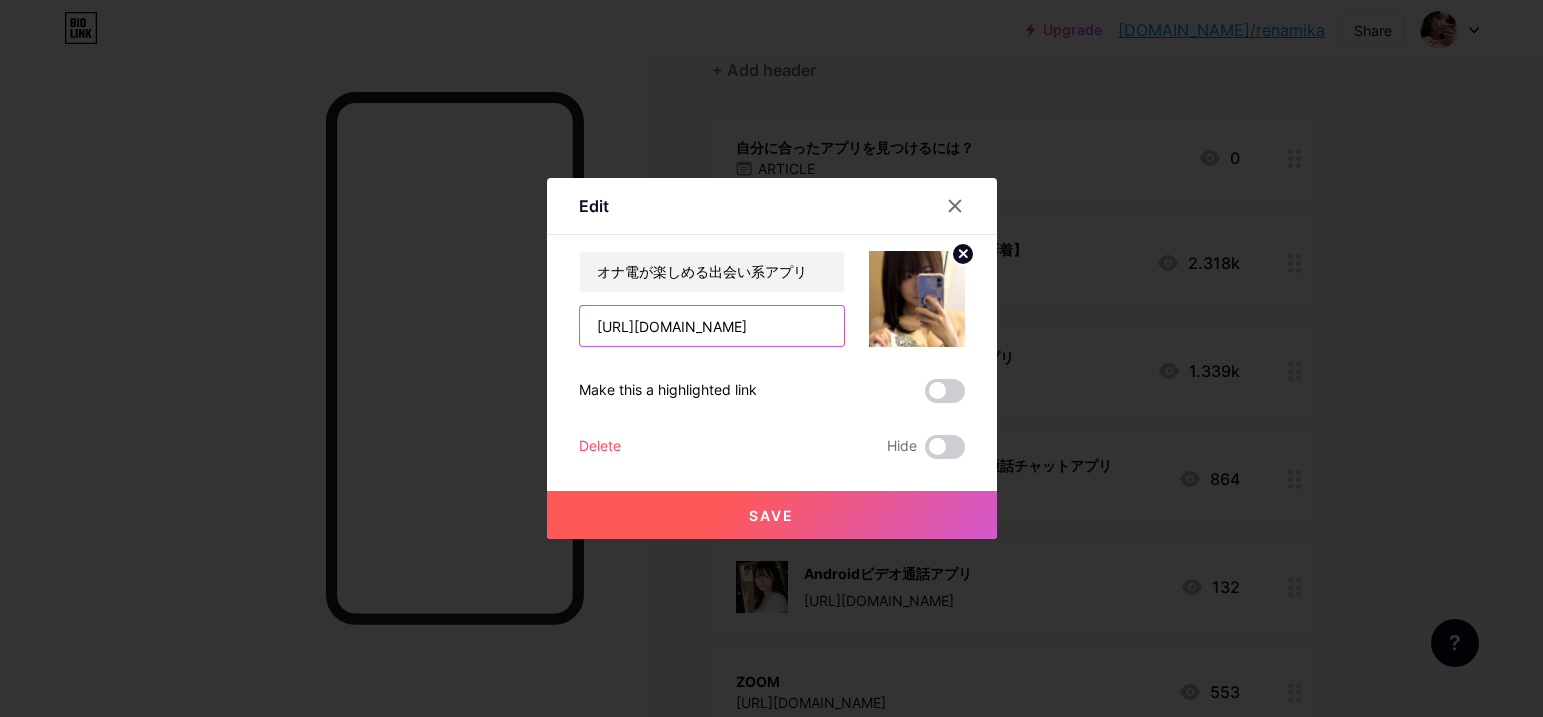 type on "[URL][DOMAIN_NAME]" 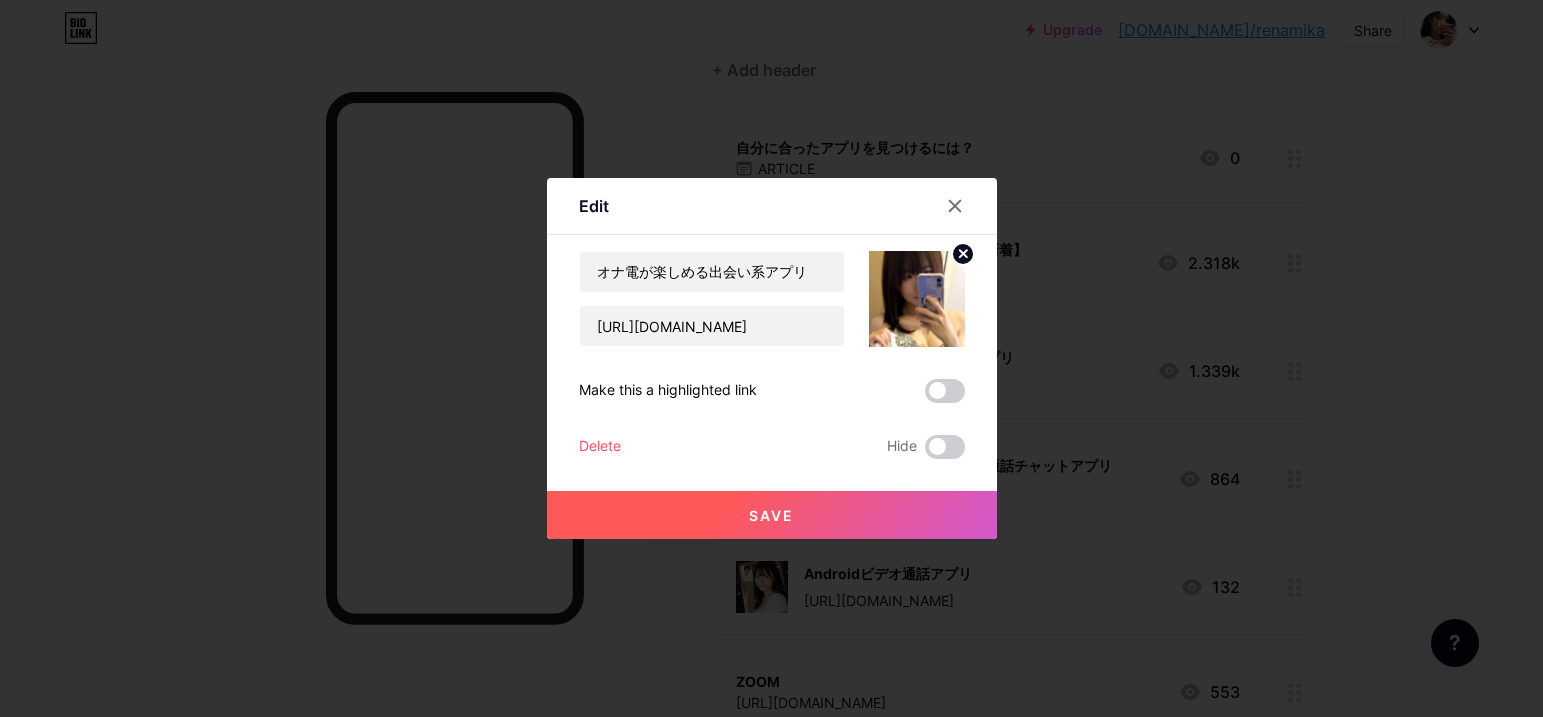 click on "Save" at bounding box center (771, 515) 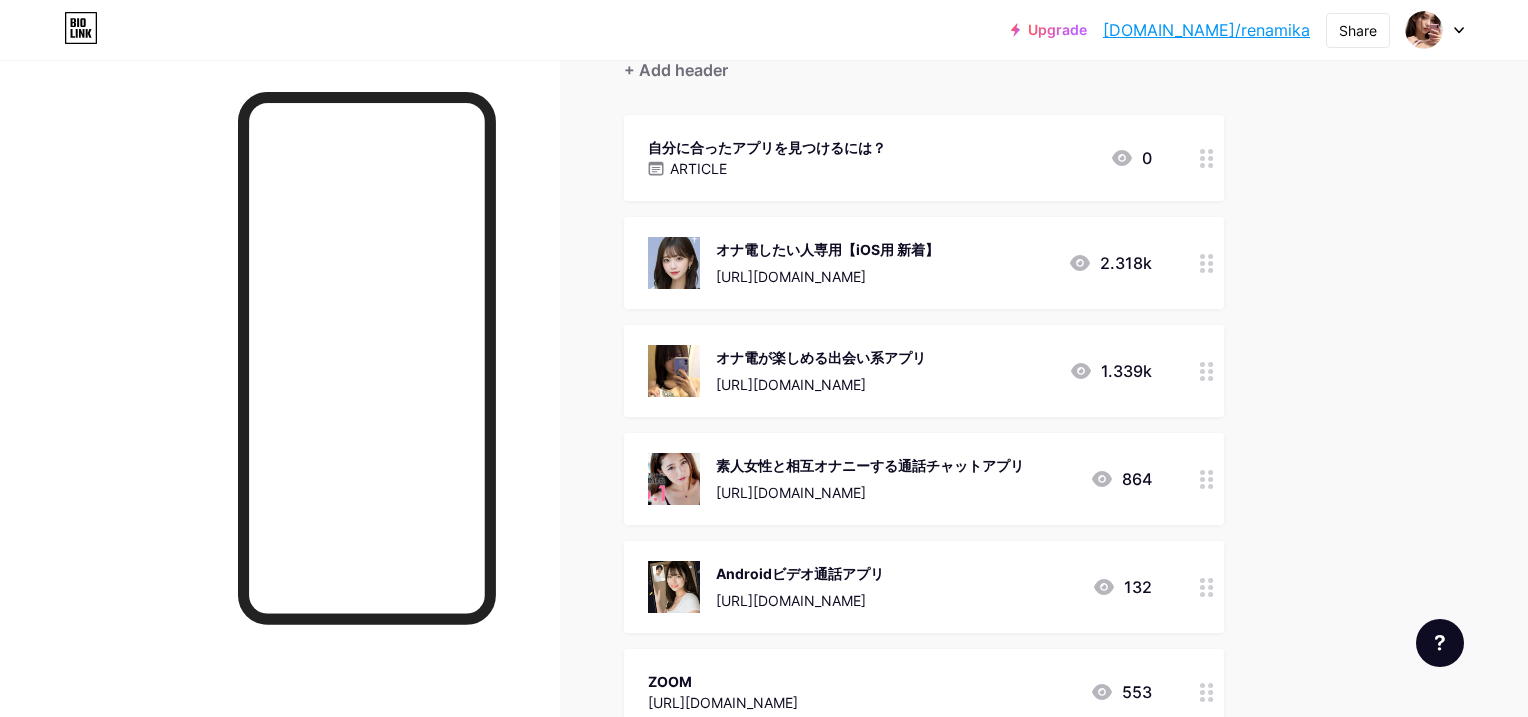 click on "[URL][DOMAIN_NAME]" at bounding box center [870, 492] 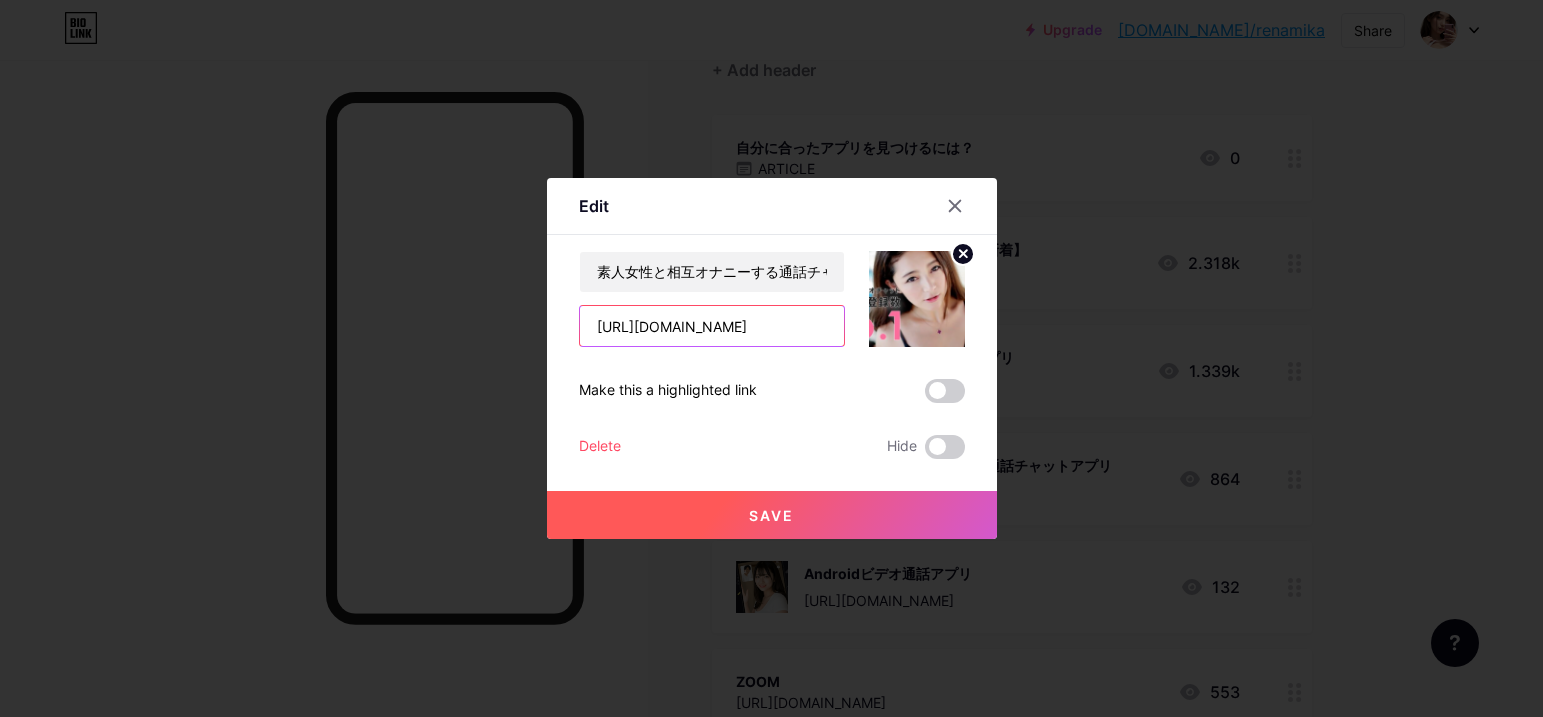 drag, startPoint x: 757, startPoint y: 327, endPoint x: 479, endPoint y: 348, distance: 278.79202 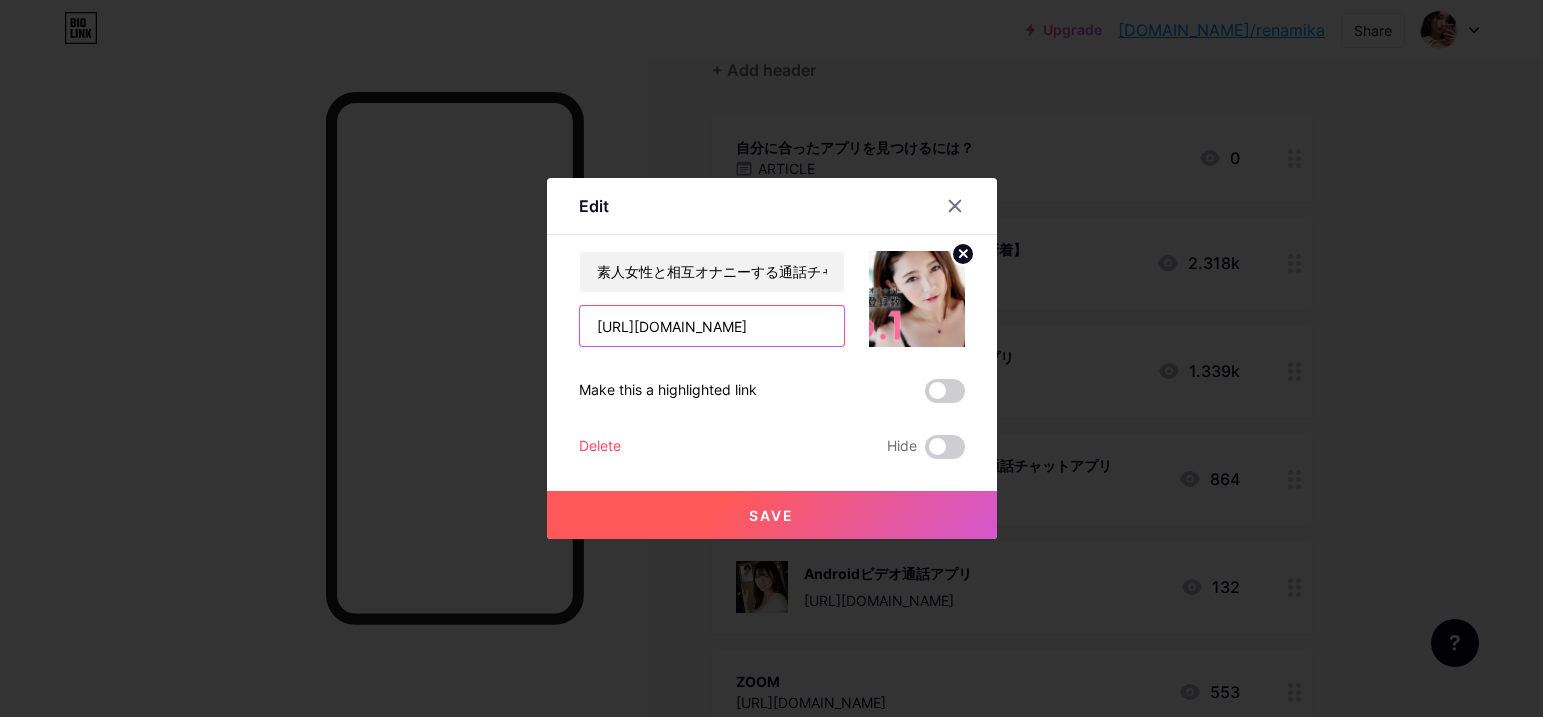 type on "[URL][DOMAIN_NAME]" 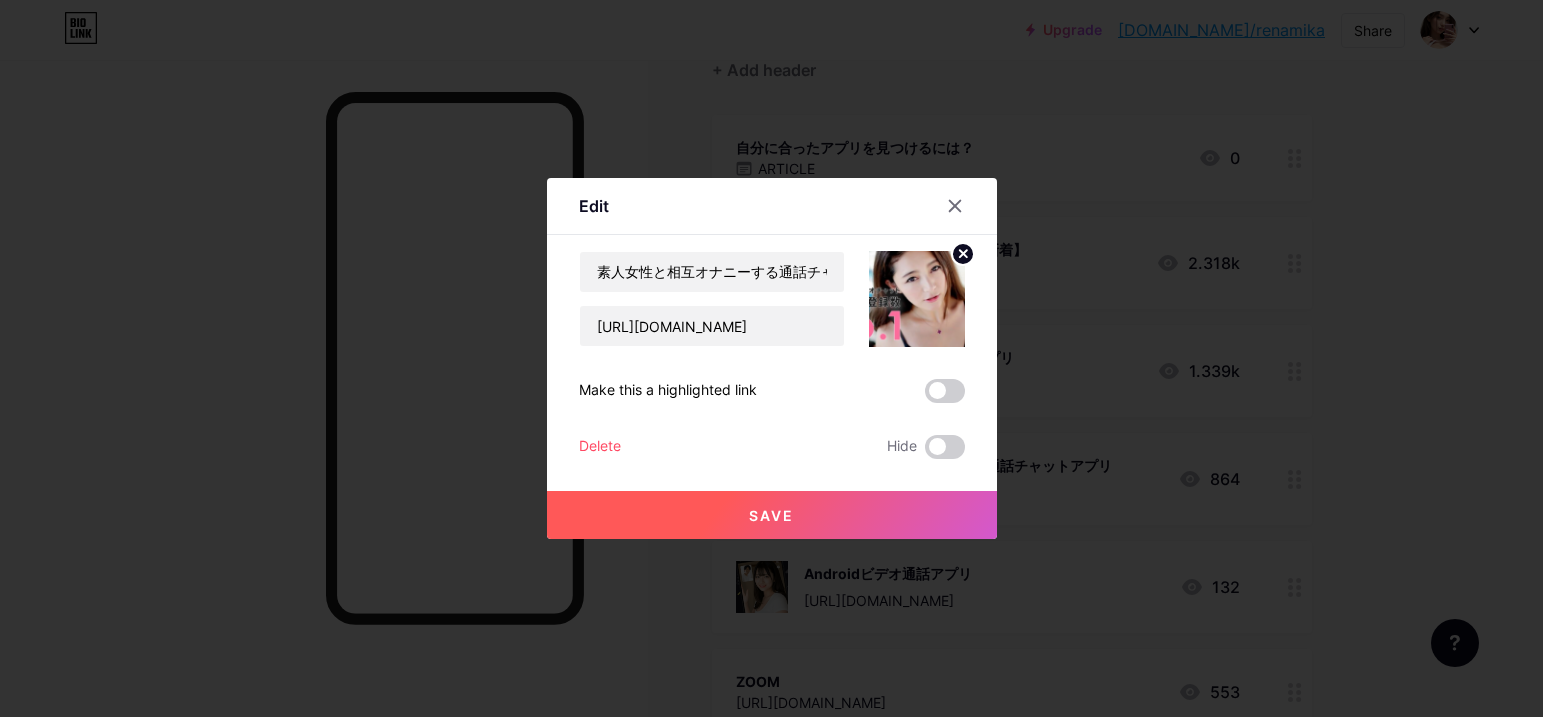 click on "Save" at bounding box center [771, 515] 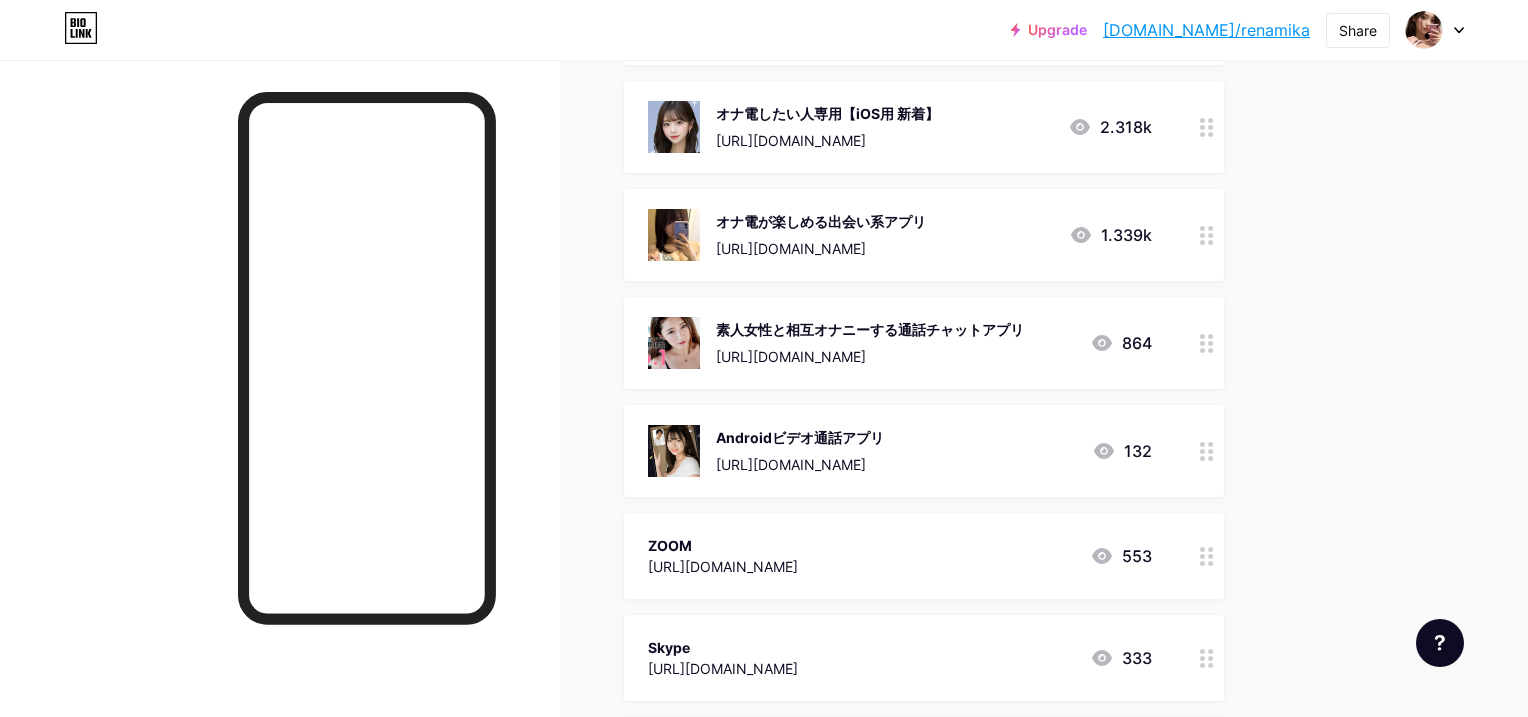 scroll, scrollTop: 500, scrollLeft: 0, axis: vertical 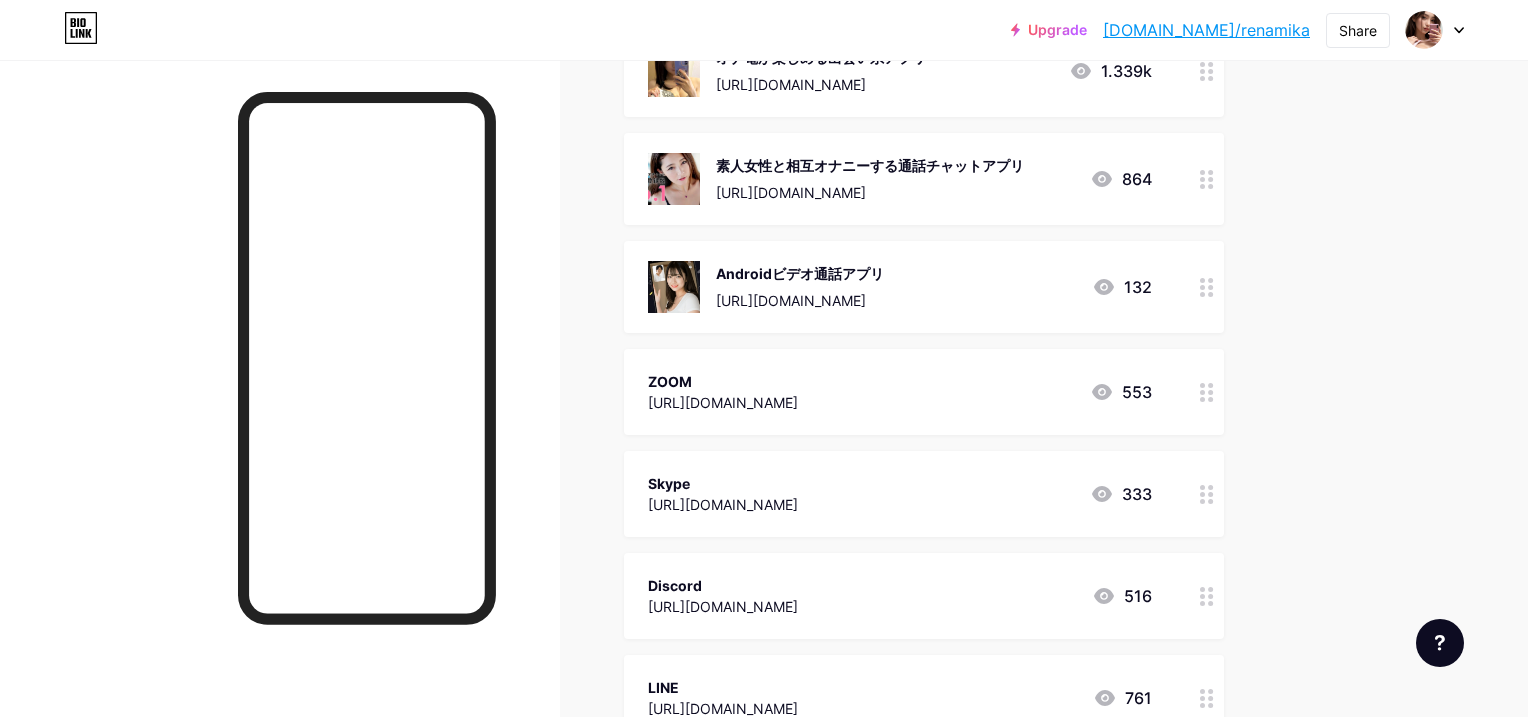 click on "[URL][DOMAIN_NAME]" at bounding box center (800, 300) 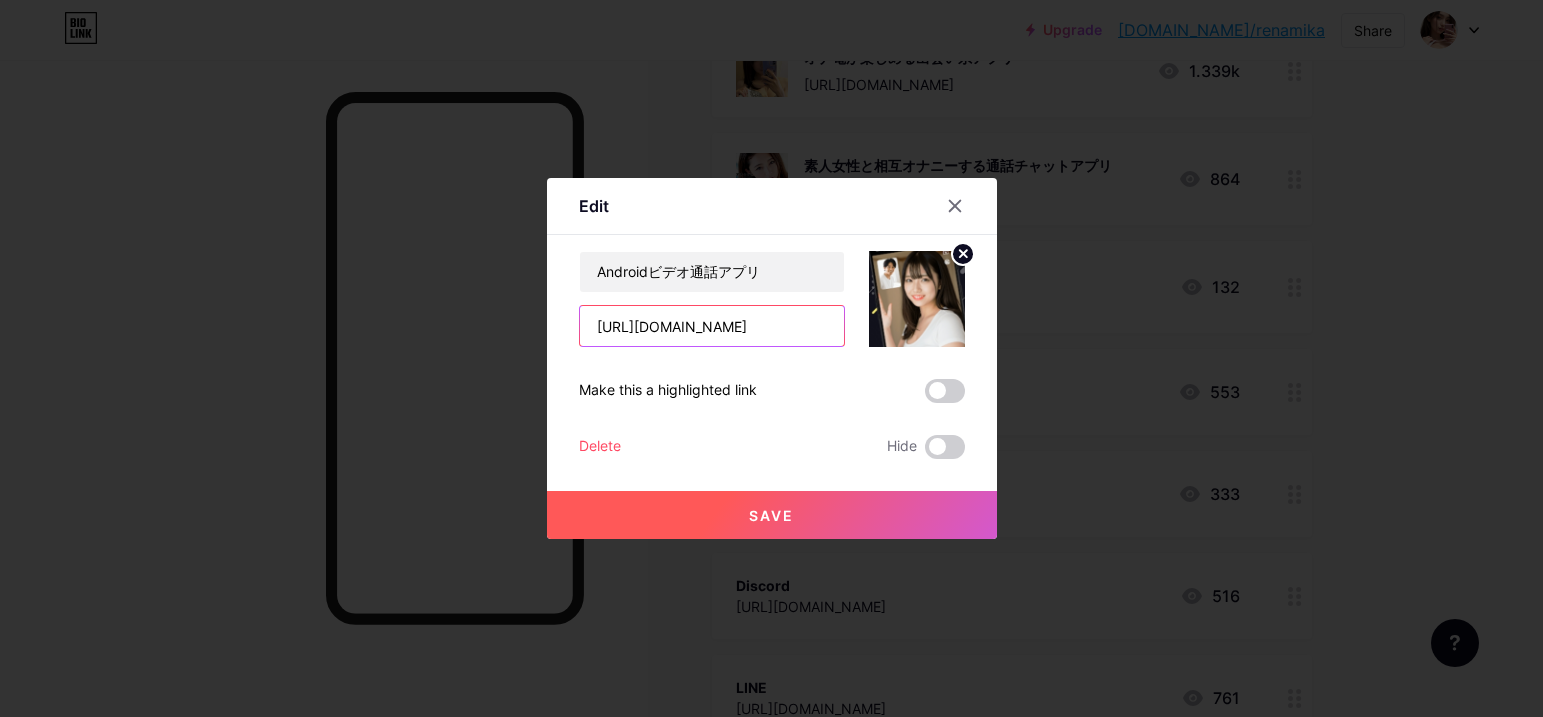 click on "[URL][DOMAIN_NAME]" at bounding box center (712, 326) 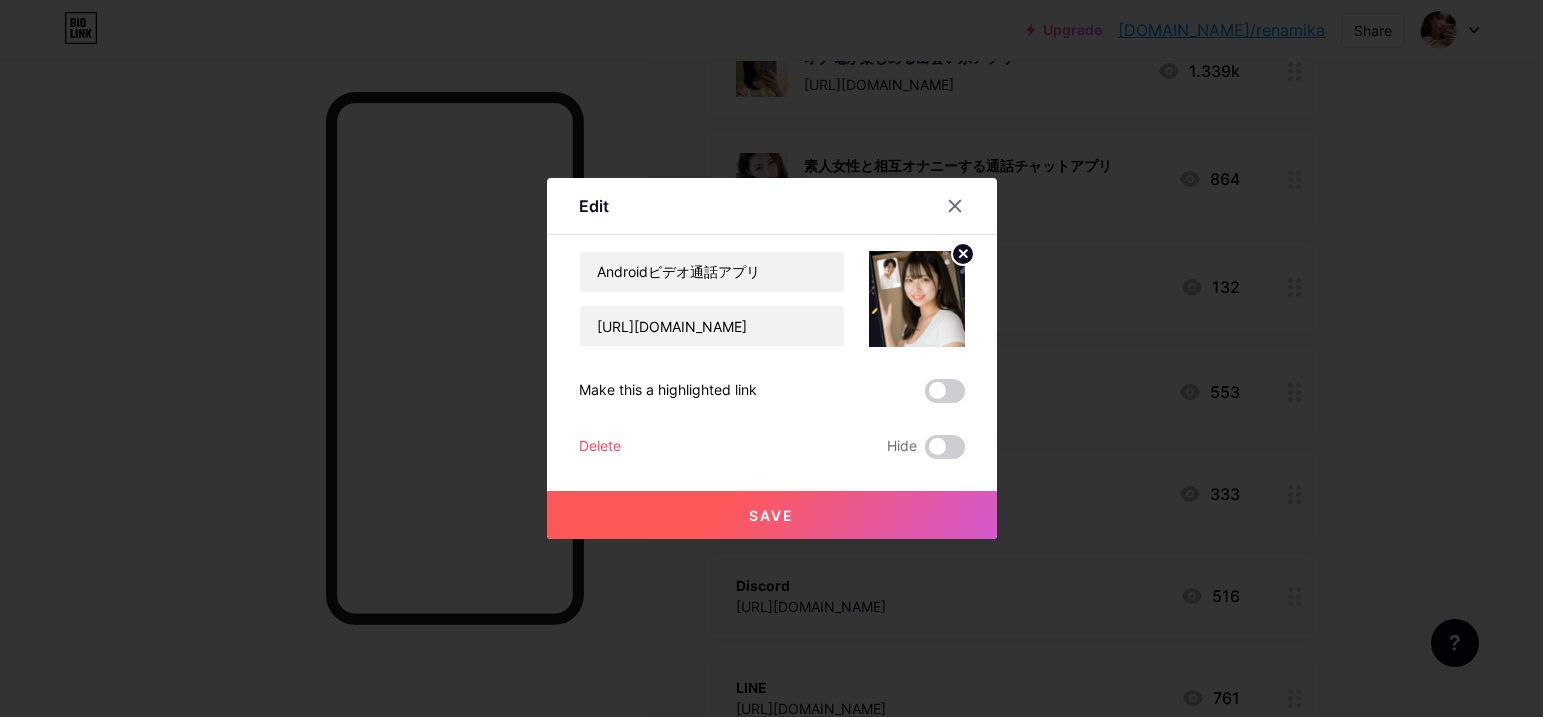 click on "Save" at bounding box center (772, 515) 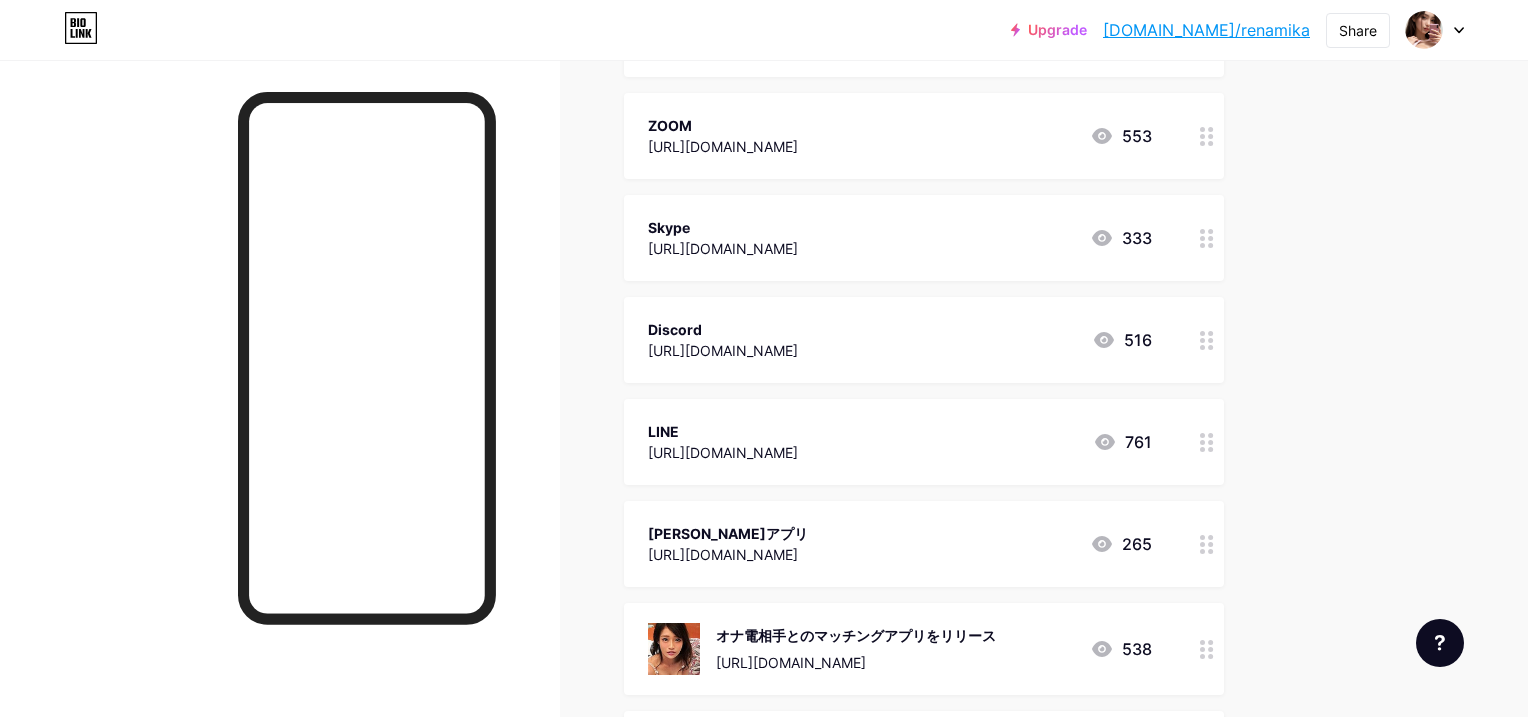 scroll, scrollTop: 900, scrollLeft: 0, axis: vertical 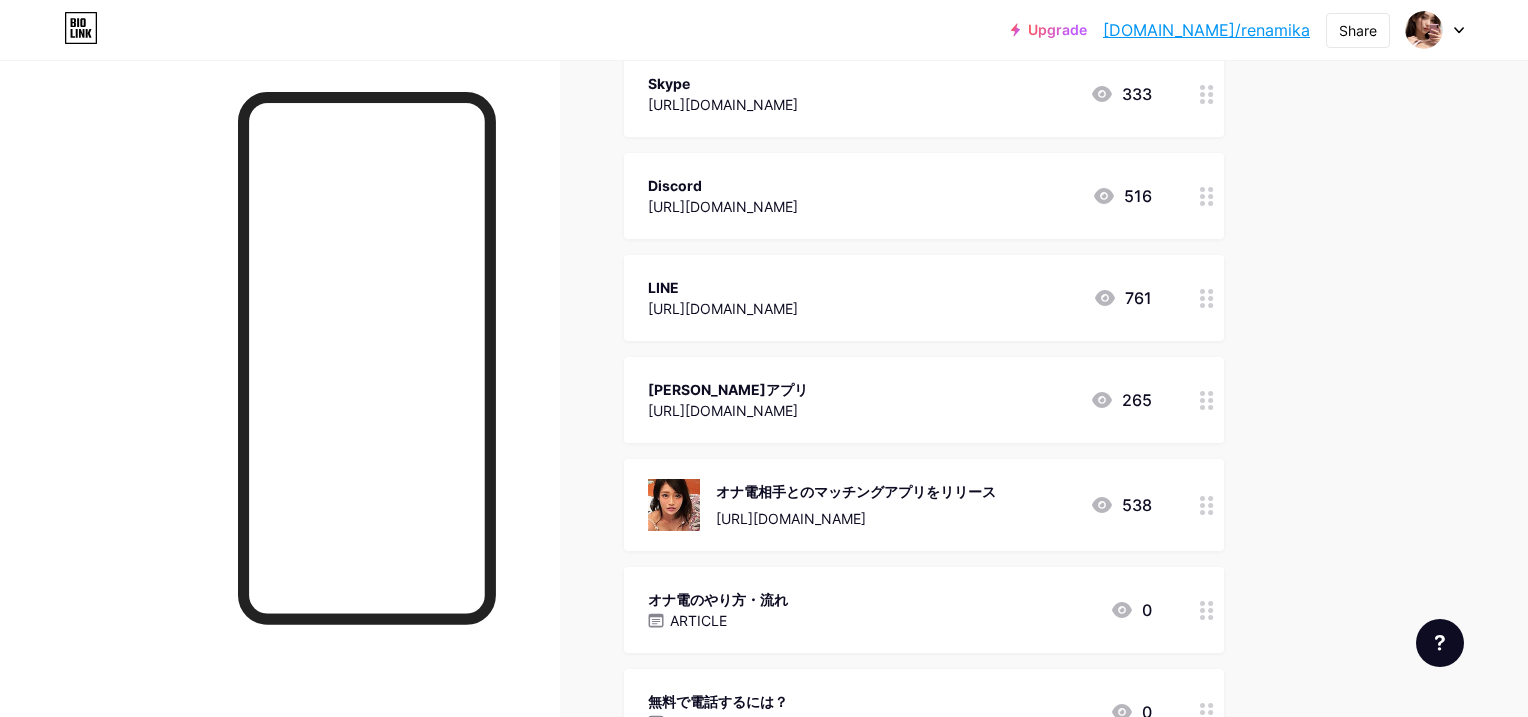 click at bounding box center [280, 418] 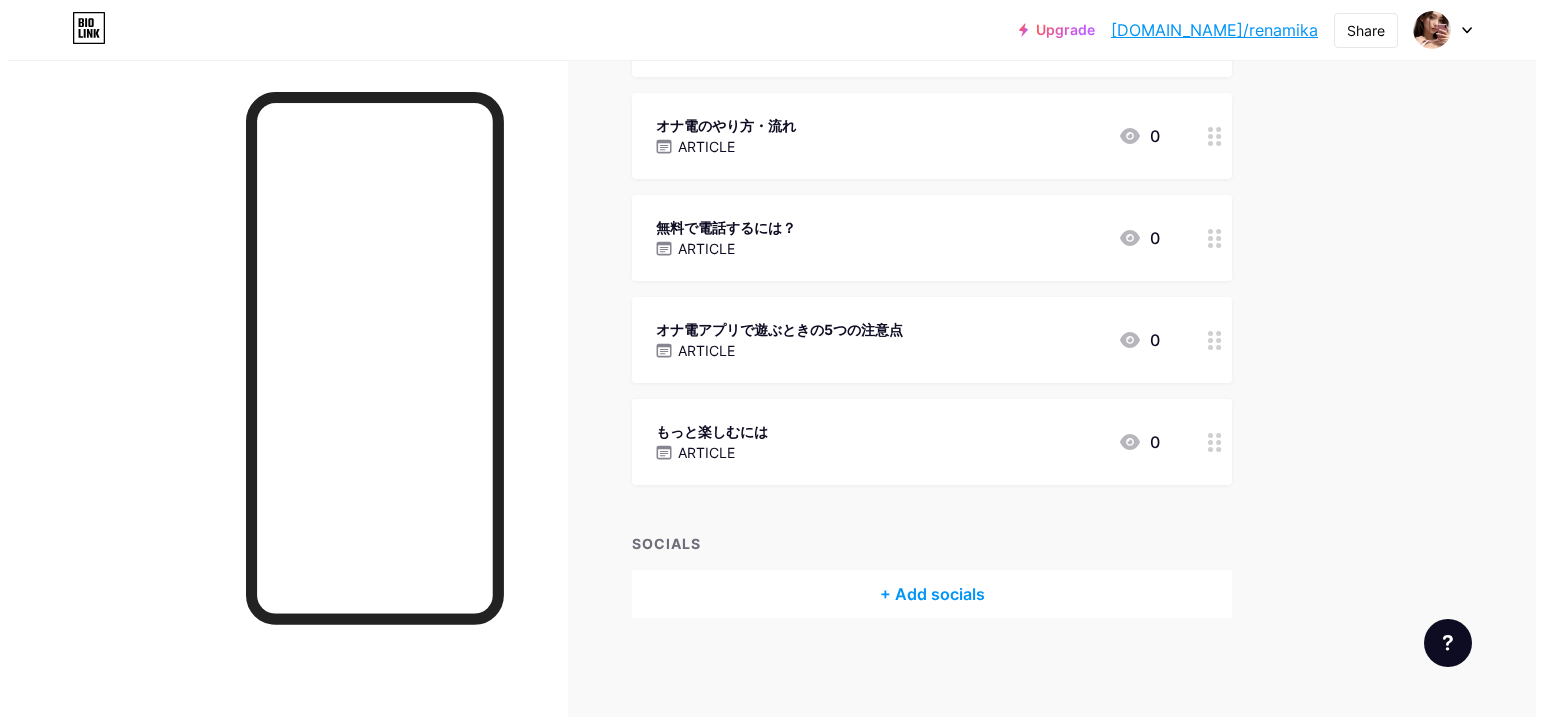 scroll, scrollTop: 1376, scrollLeft: 0, axis: vertical 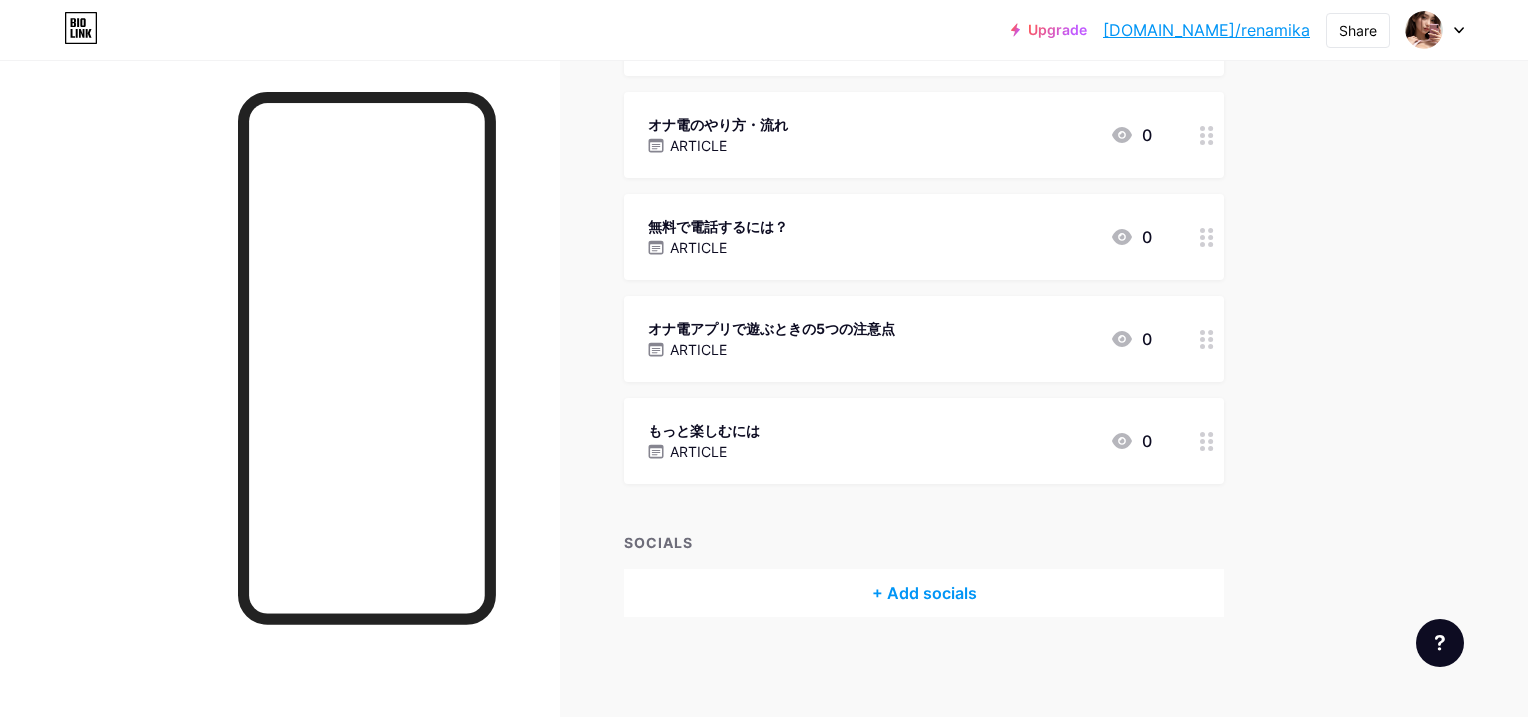 click at bounding box center [1207, 339] 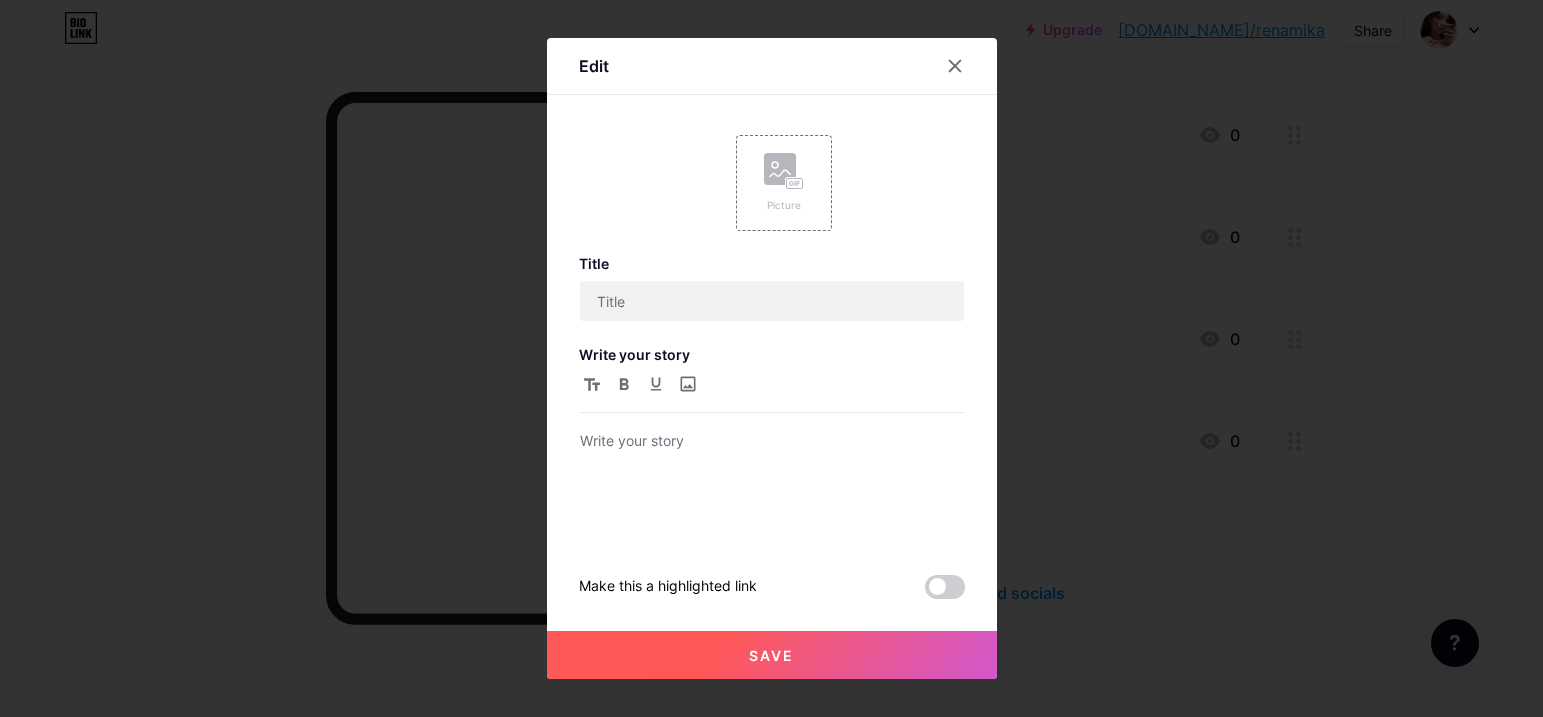 type on "オナ電アプリで遊ぶときの5つの注意点" 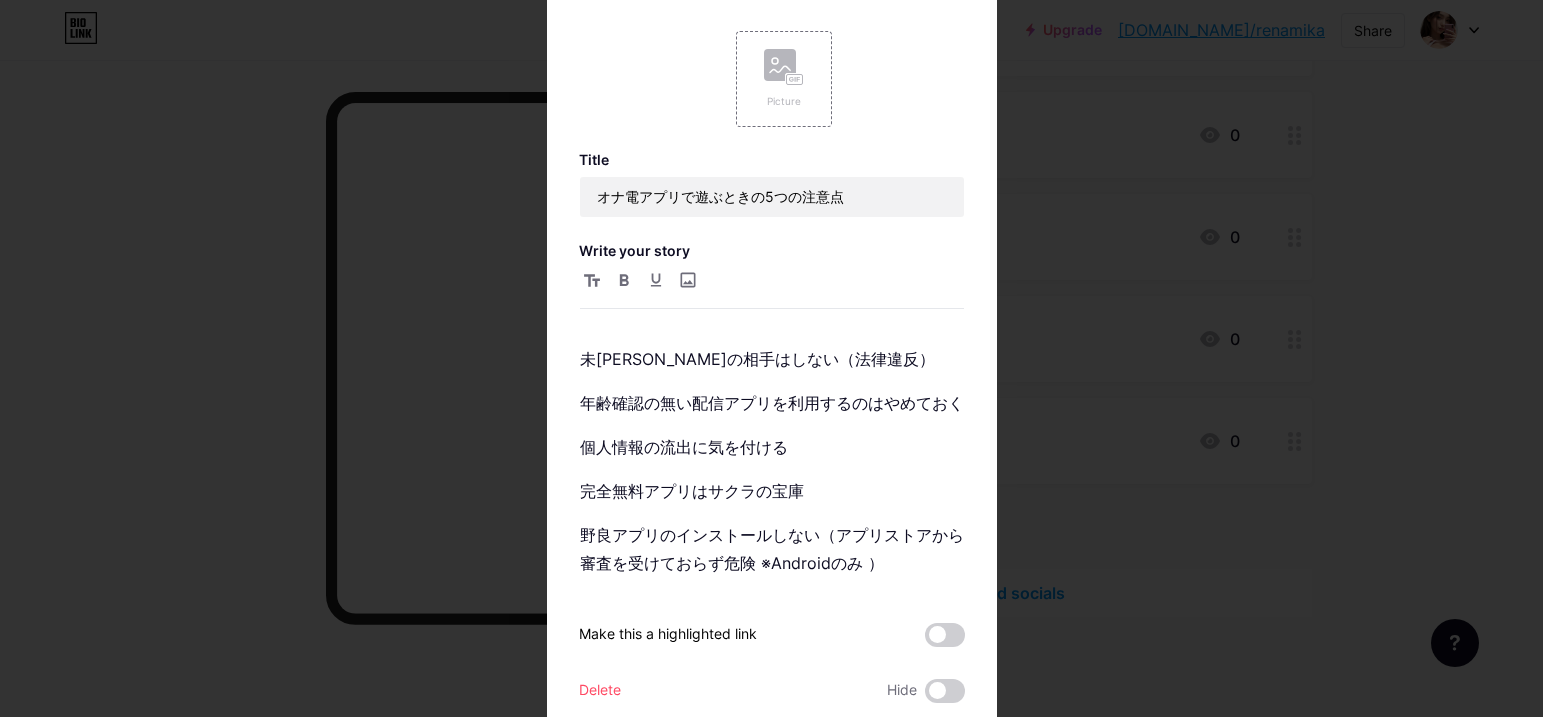 scroll, scrollTop: 152, scrollLeft: 0, axis: vertical 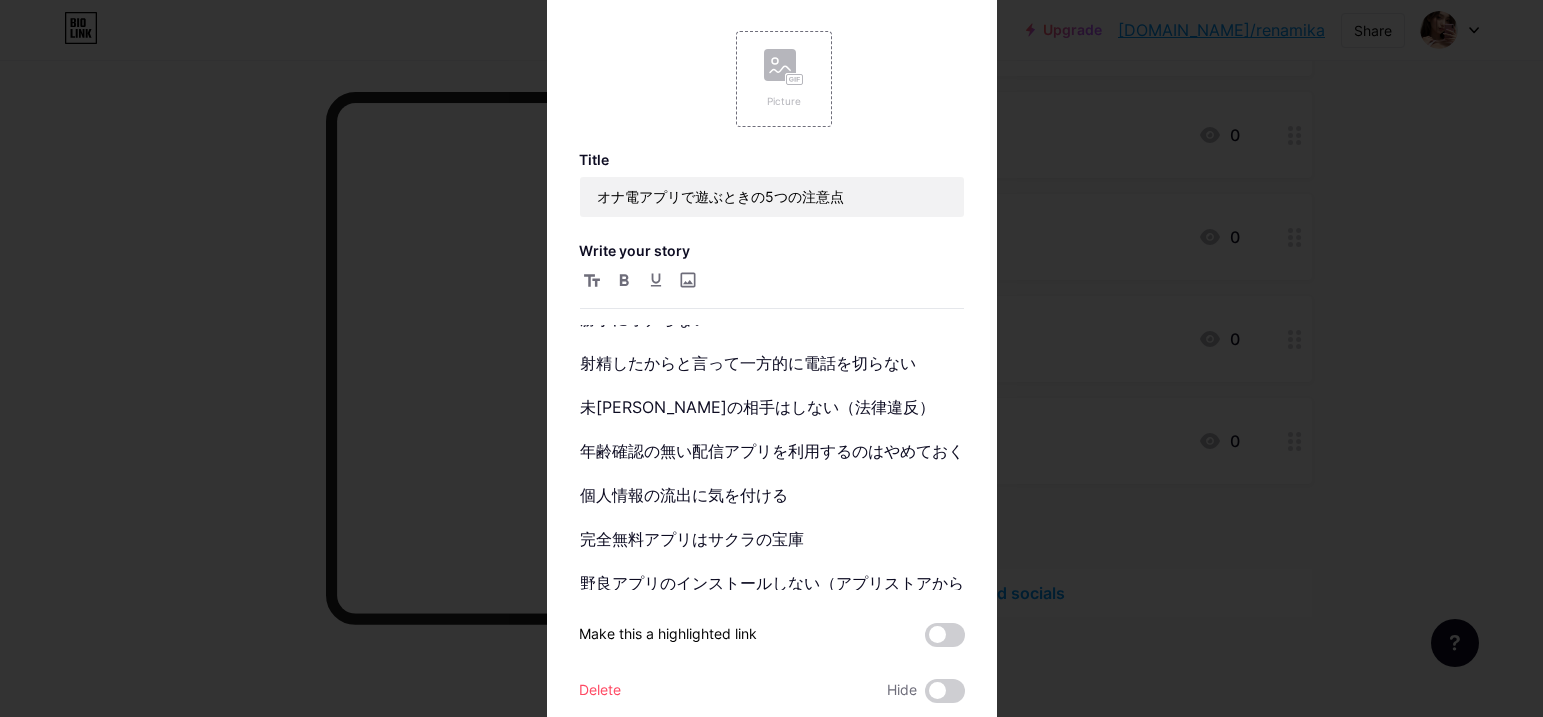 click at bounding box center [771, 358] 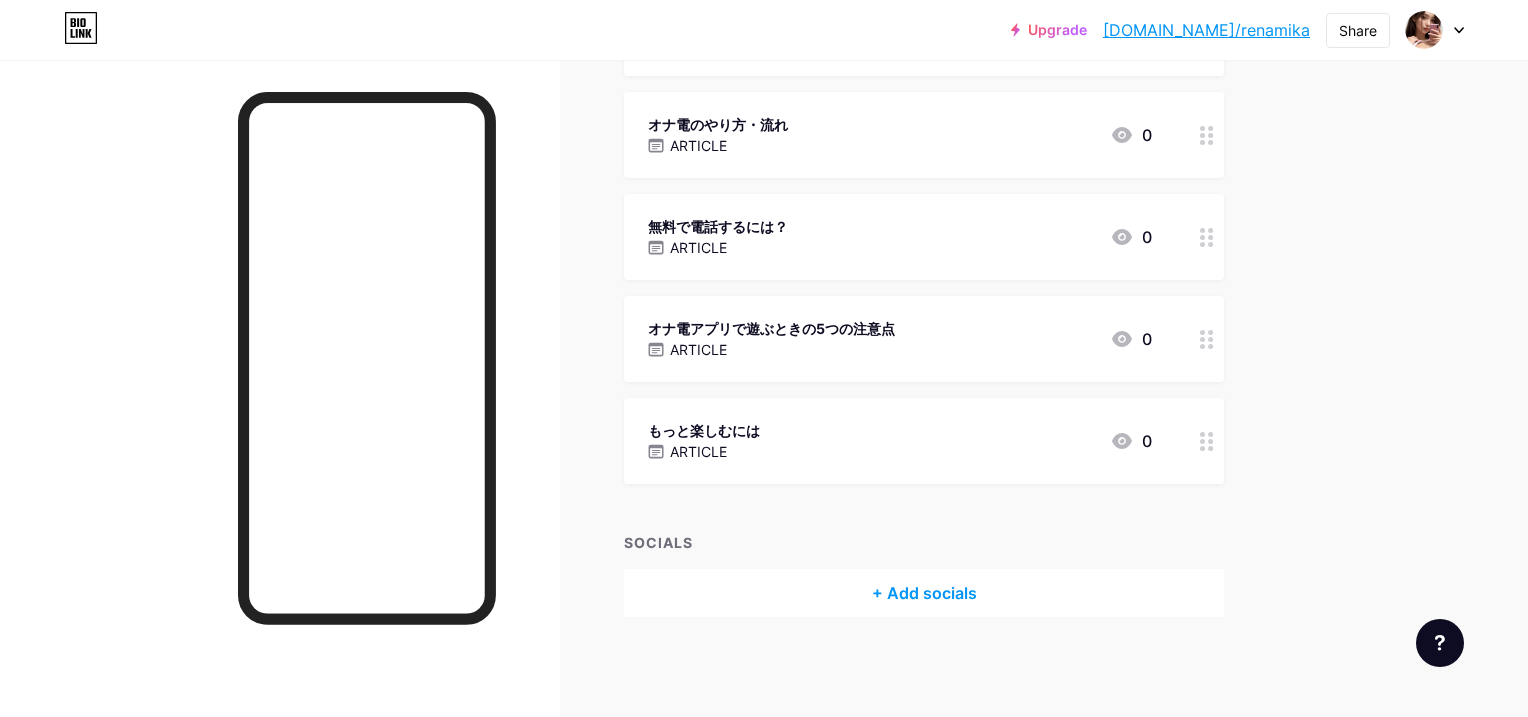 click 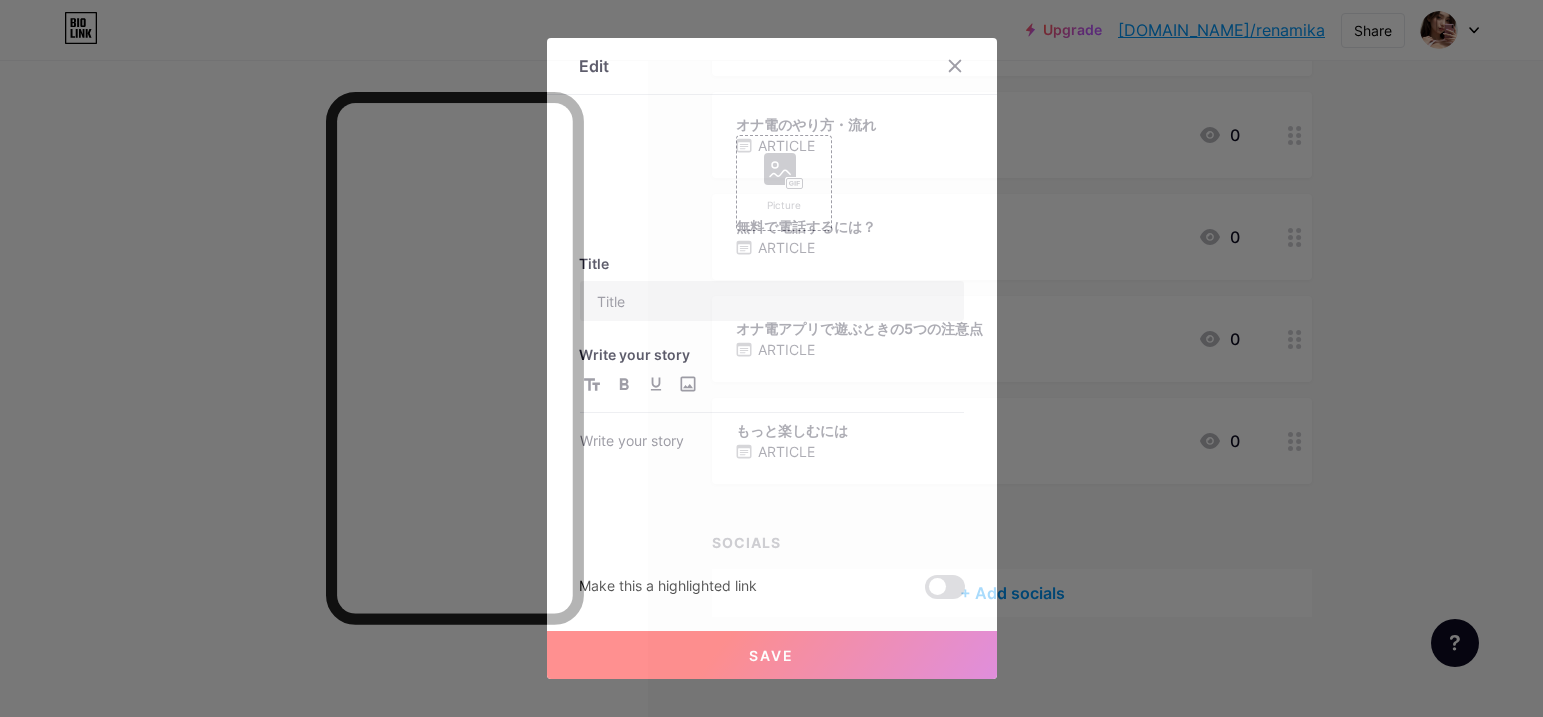 type on "もっと楽しむには" 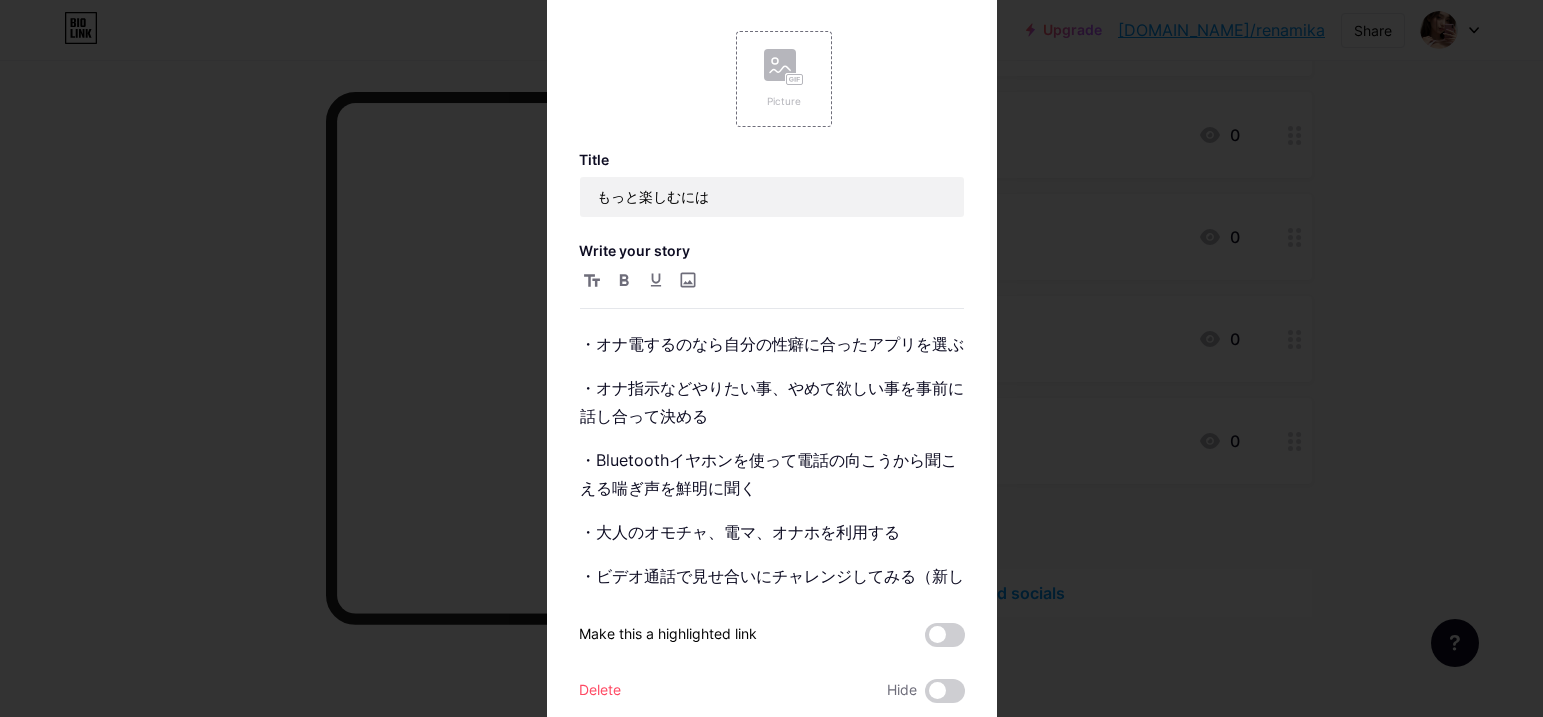 scroll, scrollTop: 100, scrollLeft: 0, axis: vertical 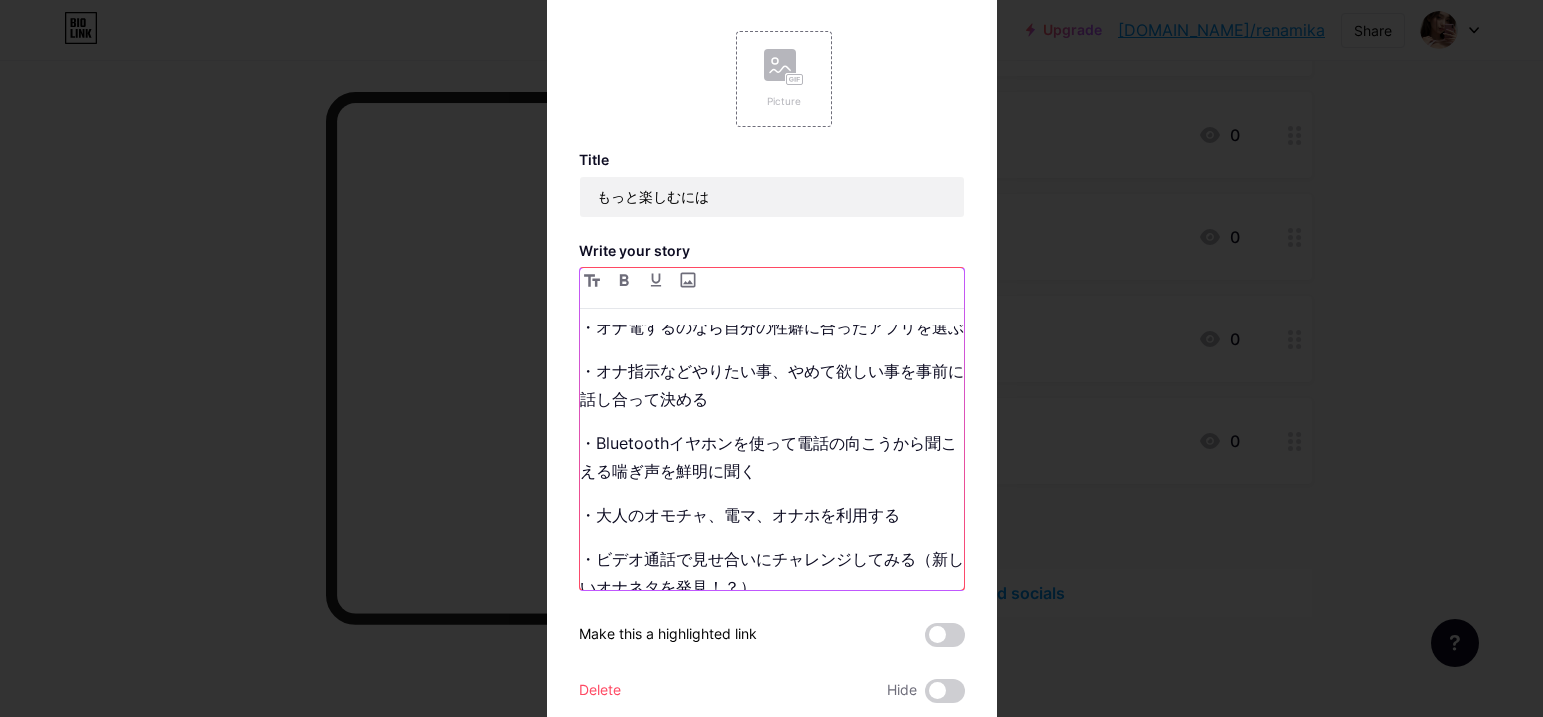drag, startPoint x: 588, startPoint y: 407, endPoint x: 687, endPoint y: 414, distance: 99.24717 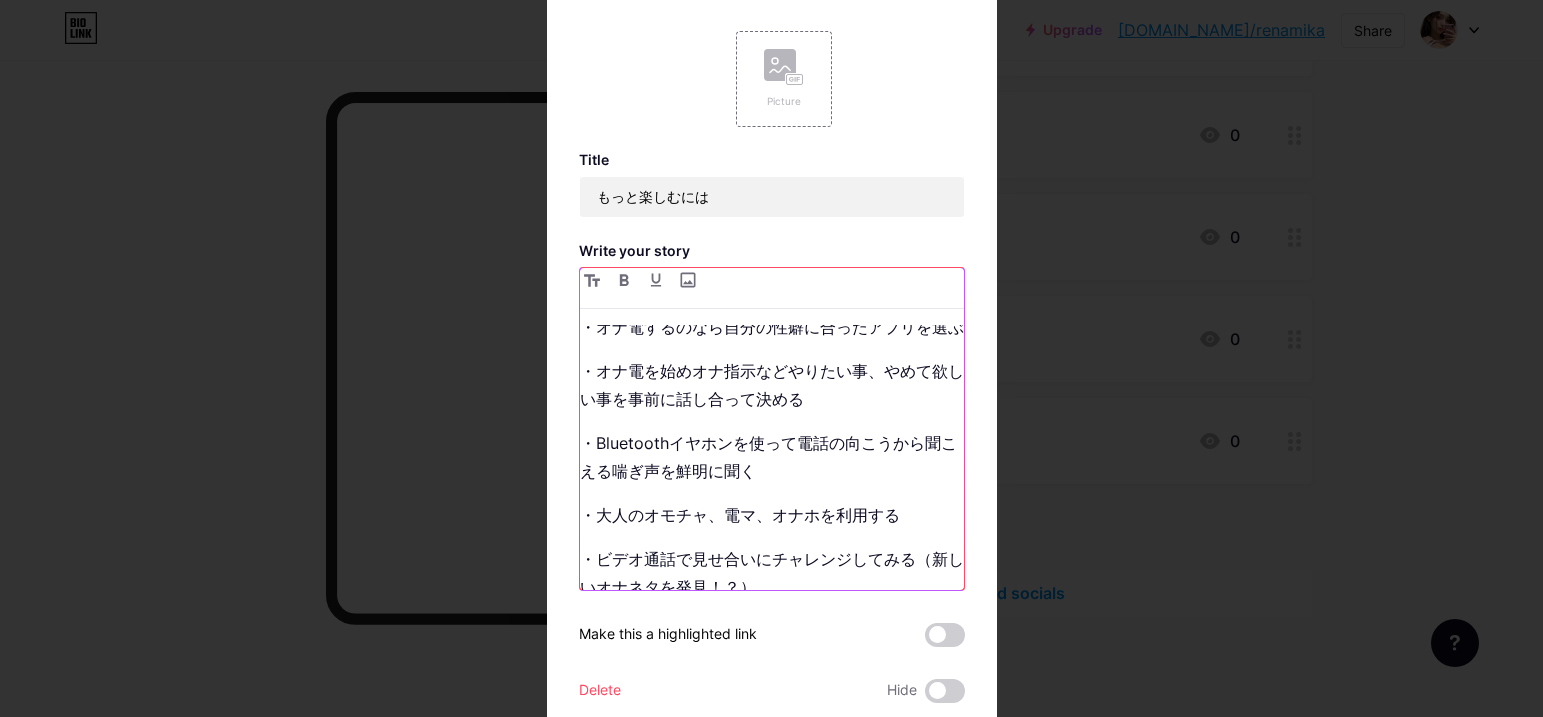type 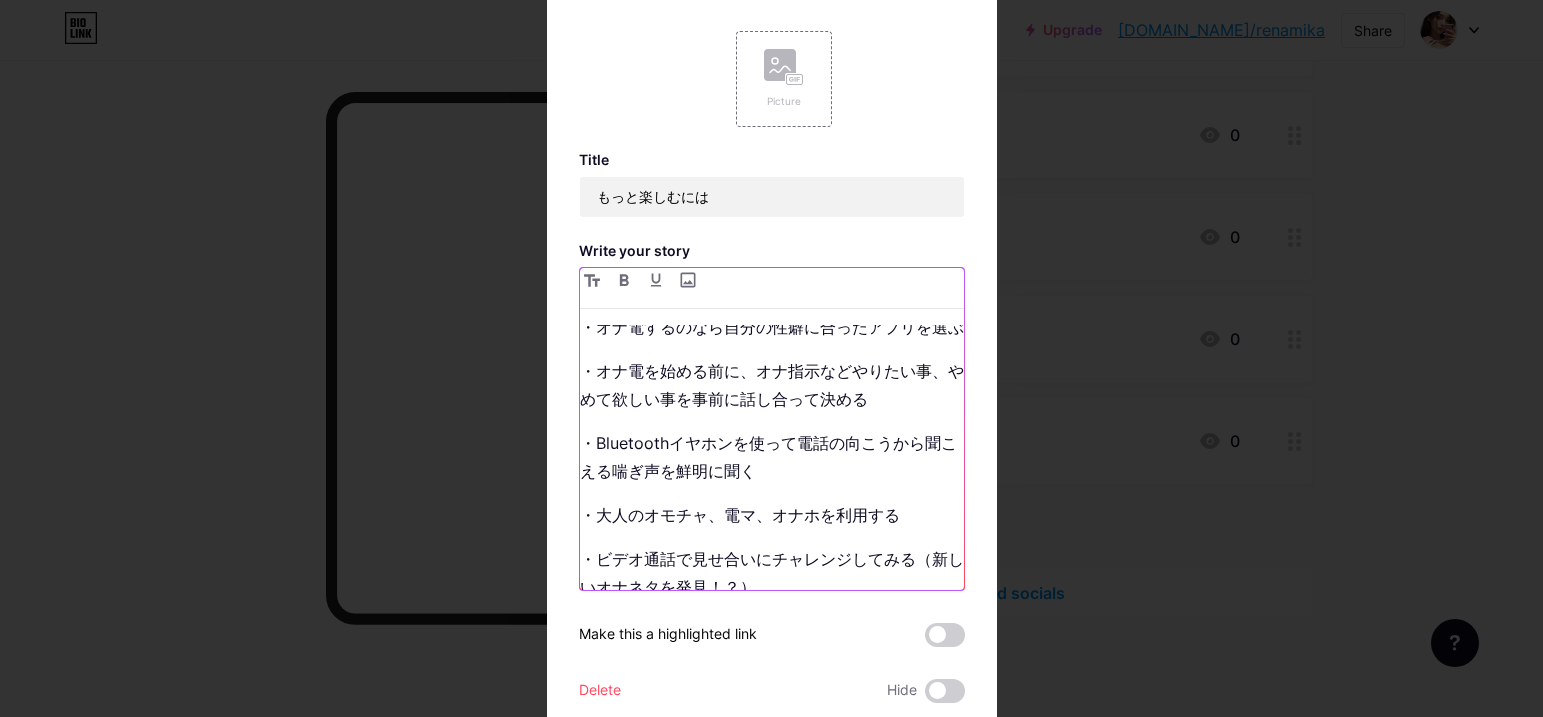 click on "・性格や性癖が合うの相手を探す ・おすすめアプリの特徴を把握する ・オナ電するのなら自分の性癖に合ったアプリを選ぶ ・オナ電を始める前に、オナ指示などやりたい事、やめて欲しい事を事前に話し合って決める ・Bluetoothイヤホンを使って電話の向こうから聞こえる喘ぎ声を鮮明に聞く ・大人のオモチャ、電マ、オナホを利用する ・ビデオ通話で見せ合いにチャレンジしてみる（新しいオナネタを発見！？）" at bounding box center (772, 457) 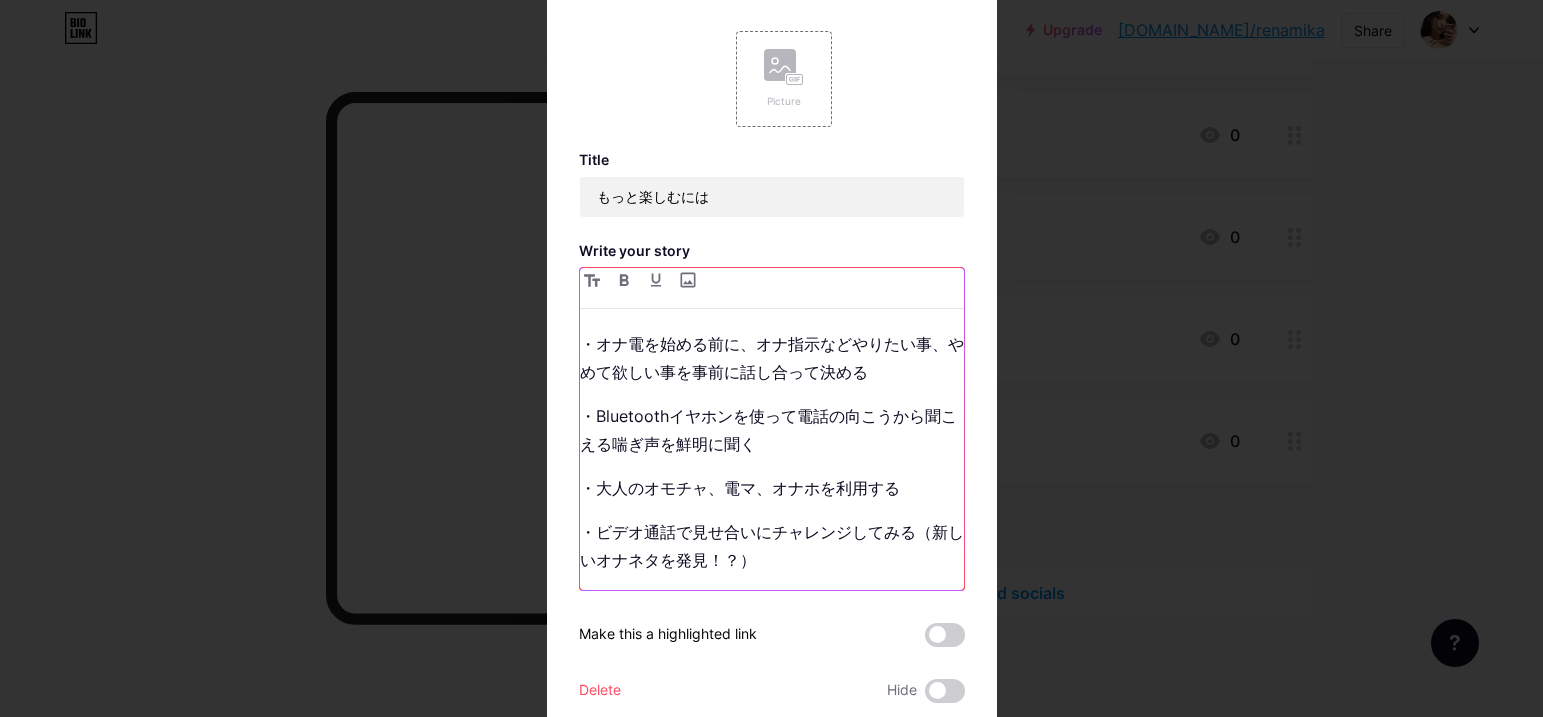 scroll, scrollTop: 174, scrollLeft: 0, axis: vertical 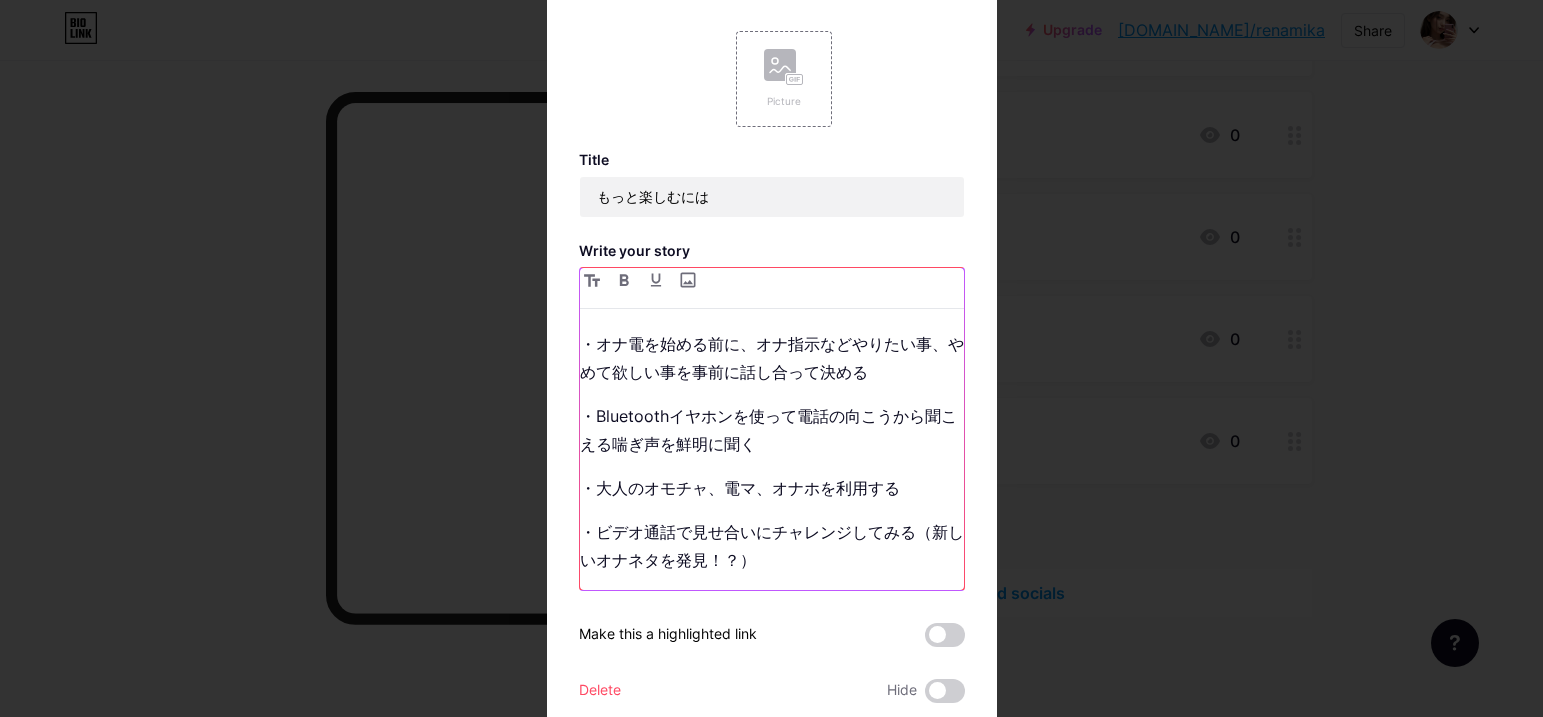 click on "・大人のオモチャ、電マ、オナホを利用する" at bounding box center (772, 488) 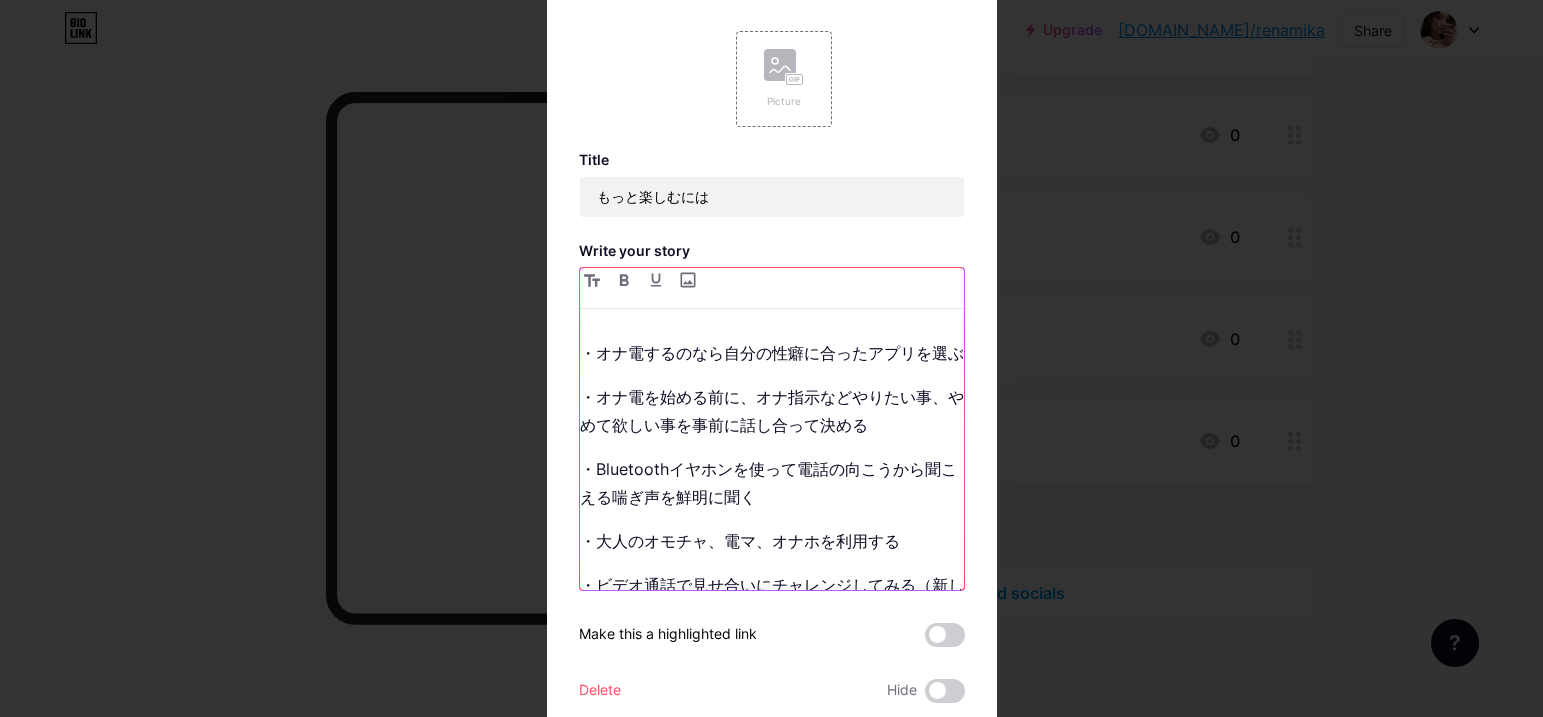 scroll, scrollTop: 0, scrollLeft: 0, axis: both 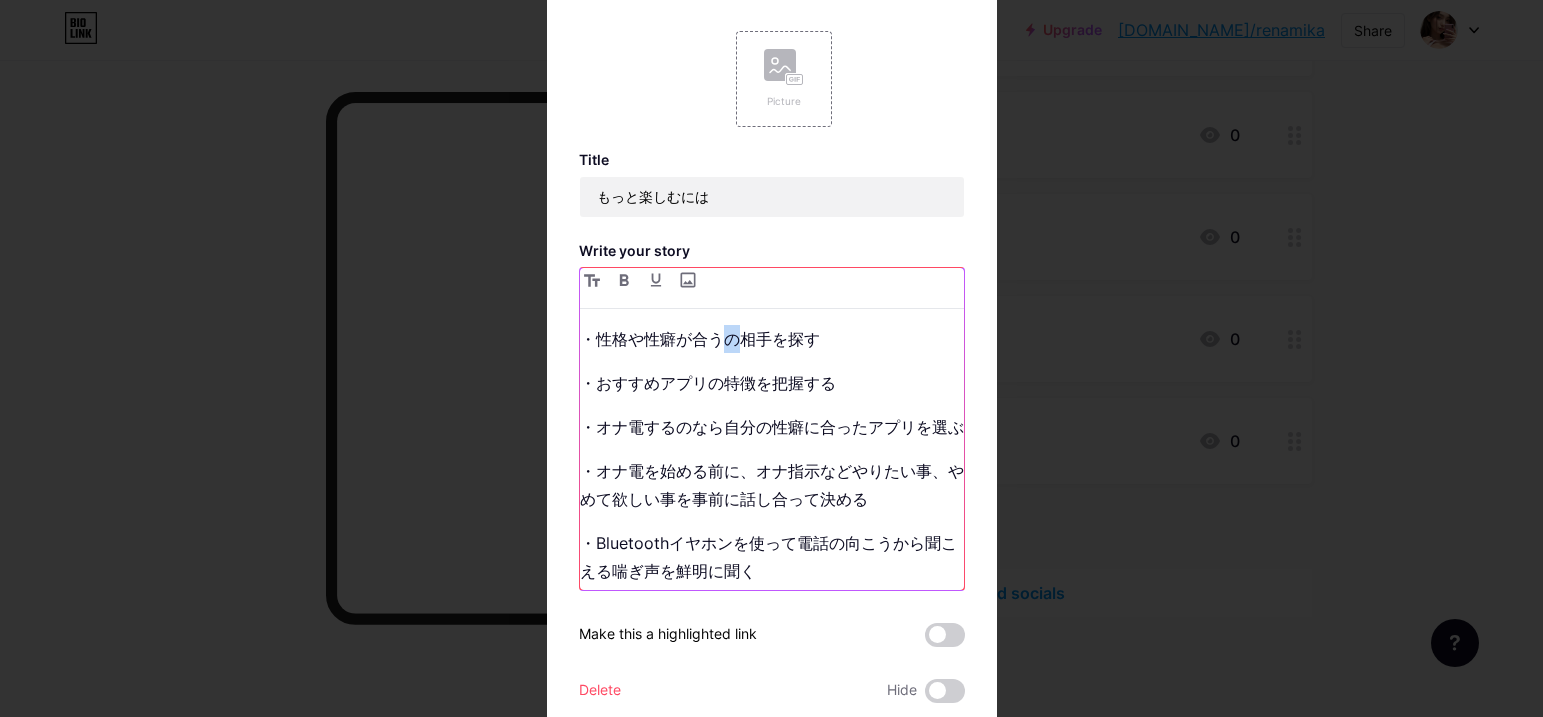 drag, startPoint x: 733, startPoint y: 335, endPoint x: 719, endPoint y: 336, distance: 14.035668 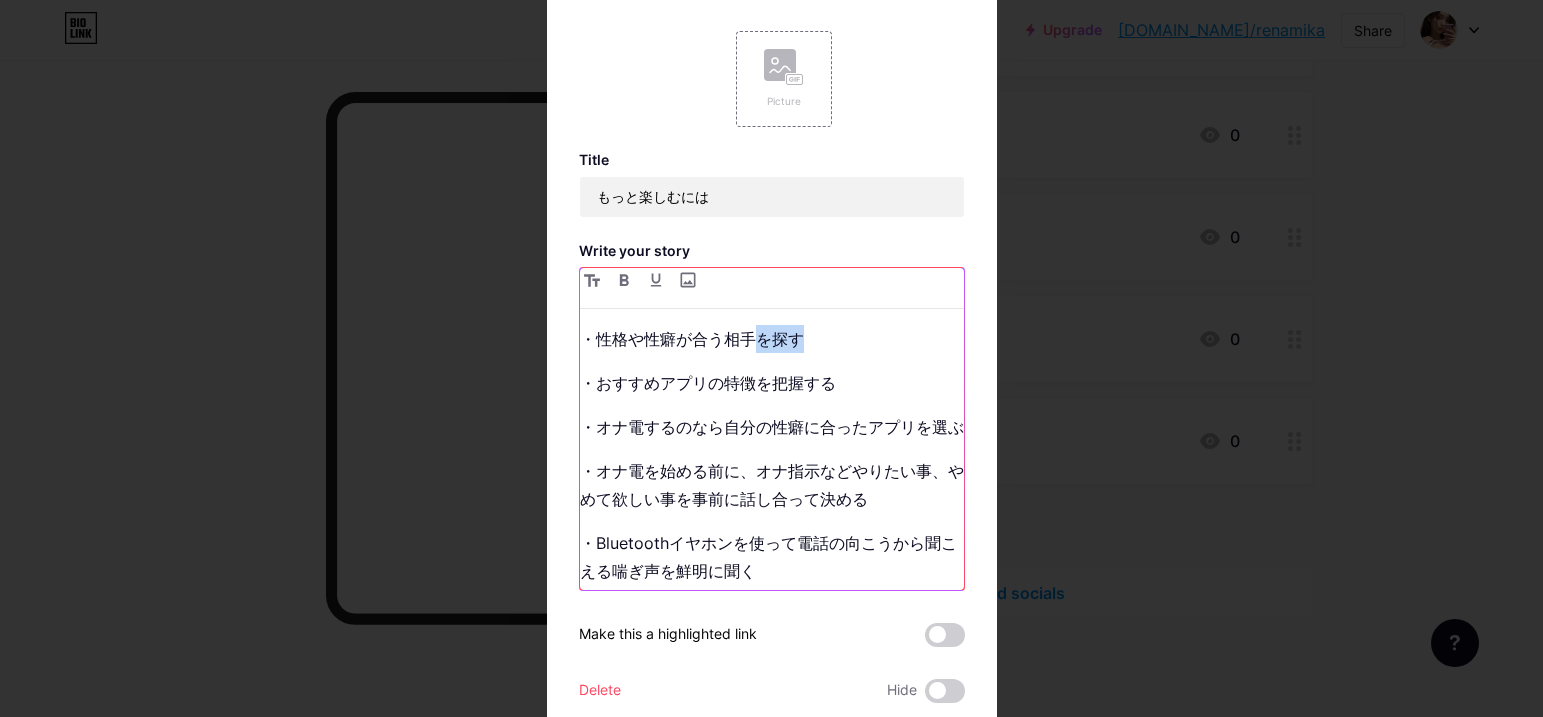 drag, startPoint x: 808, startPoint y: 333, endPoint x: 755, endPoint y: 341, distance: 53.600372 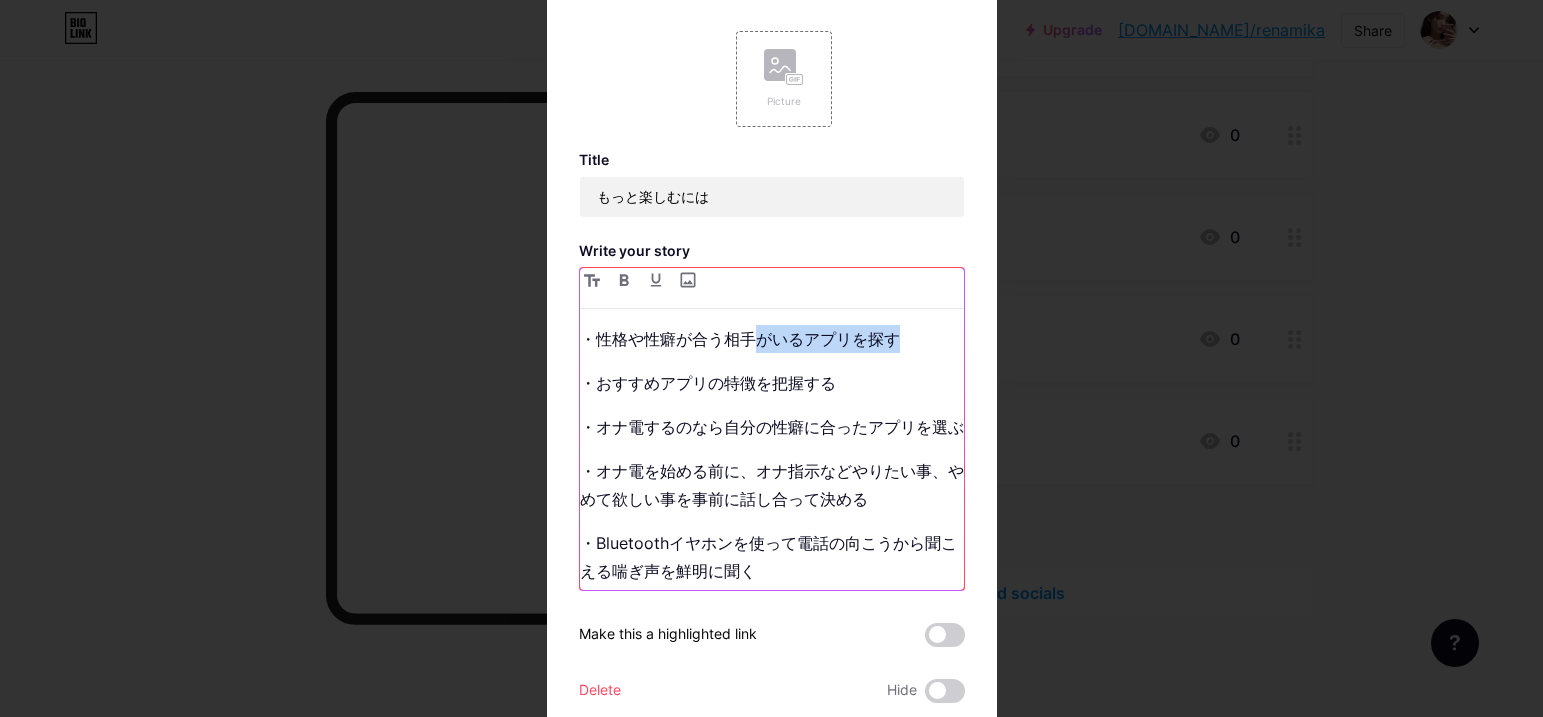 drag, startPoint x: 915, startPoint y: 335, endPoint x: 752, endPoint y: 339, distance: 163.04907 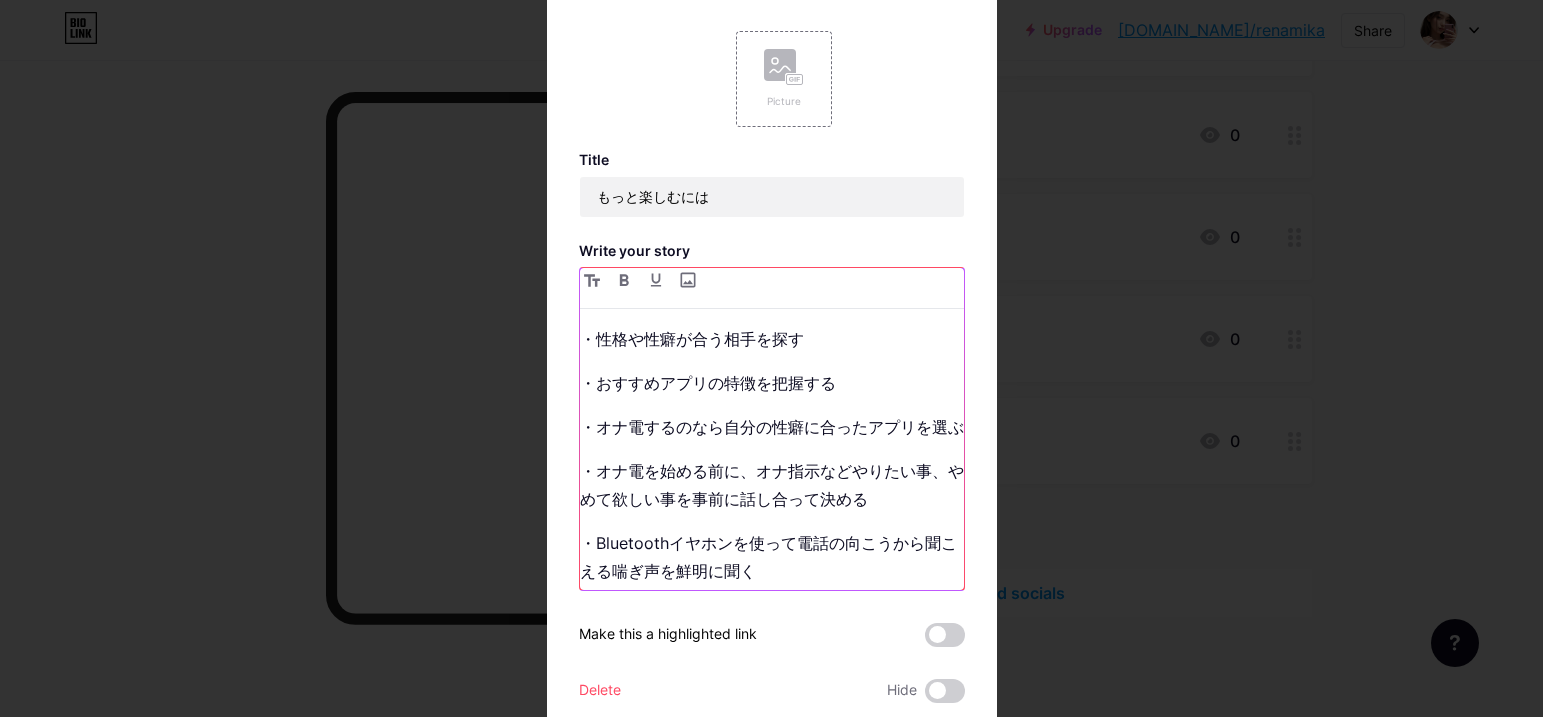 click on "・オナ電するのなら自分の性癖に合ったアプリを選ぶ" at bounding box center (772, 427) 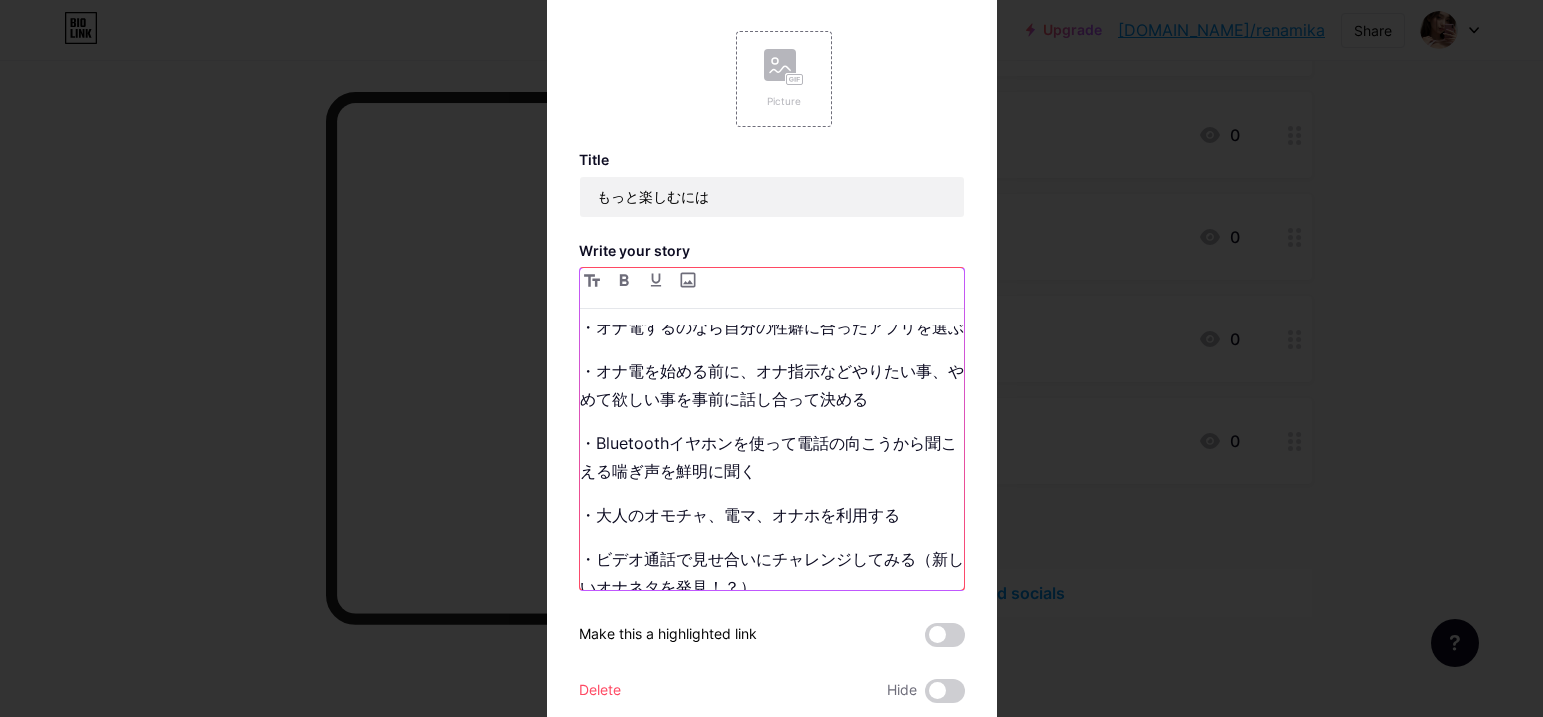 scroll, scrollTop: 174, scrollLeft: 0, axis: vertical 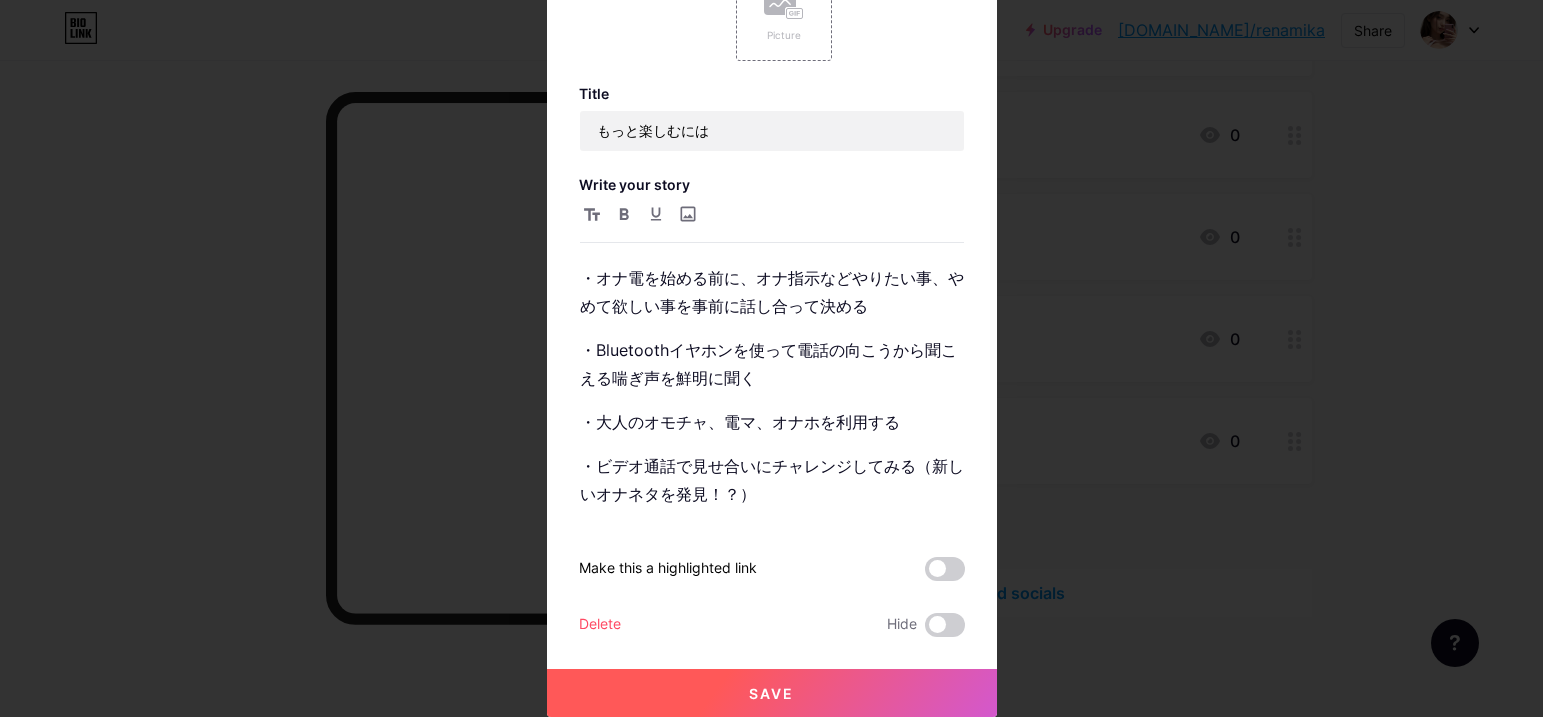 click on "Save" at bounding box center (771, 693) 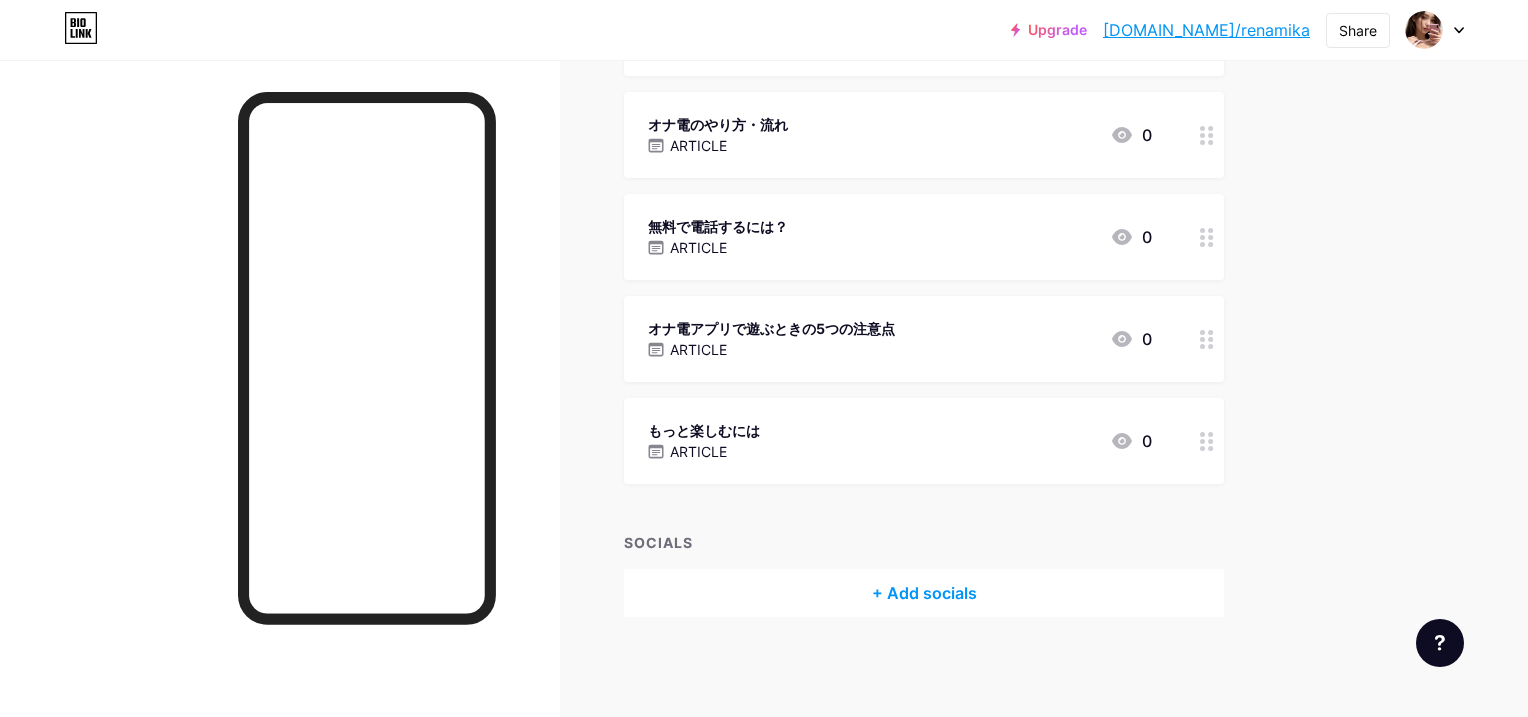 click at bounding box center [280, 418] 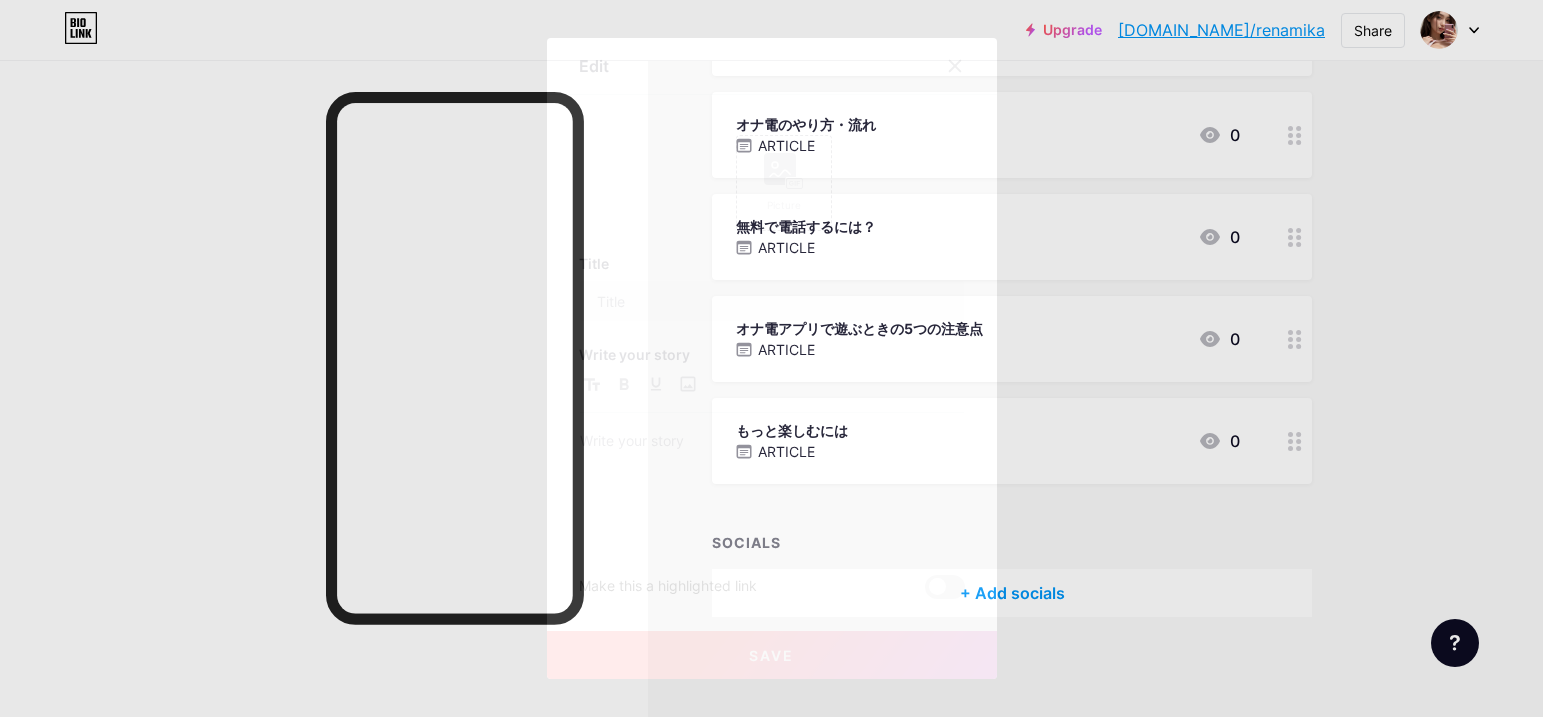 type on "もっと楽しむには" 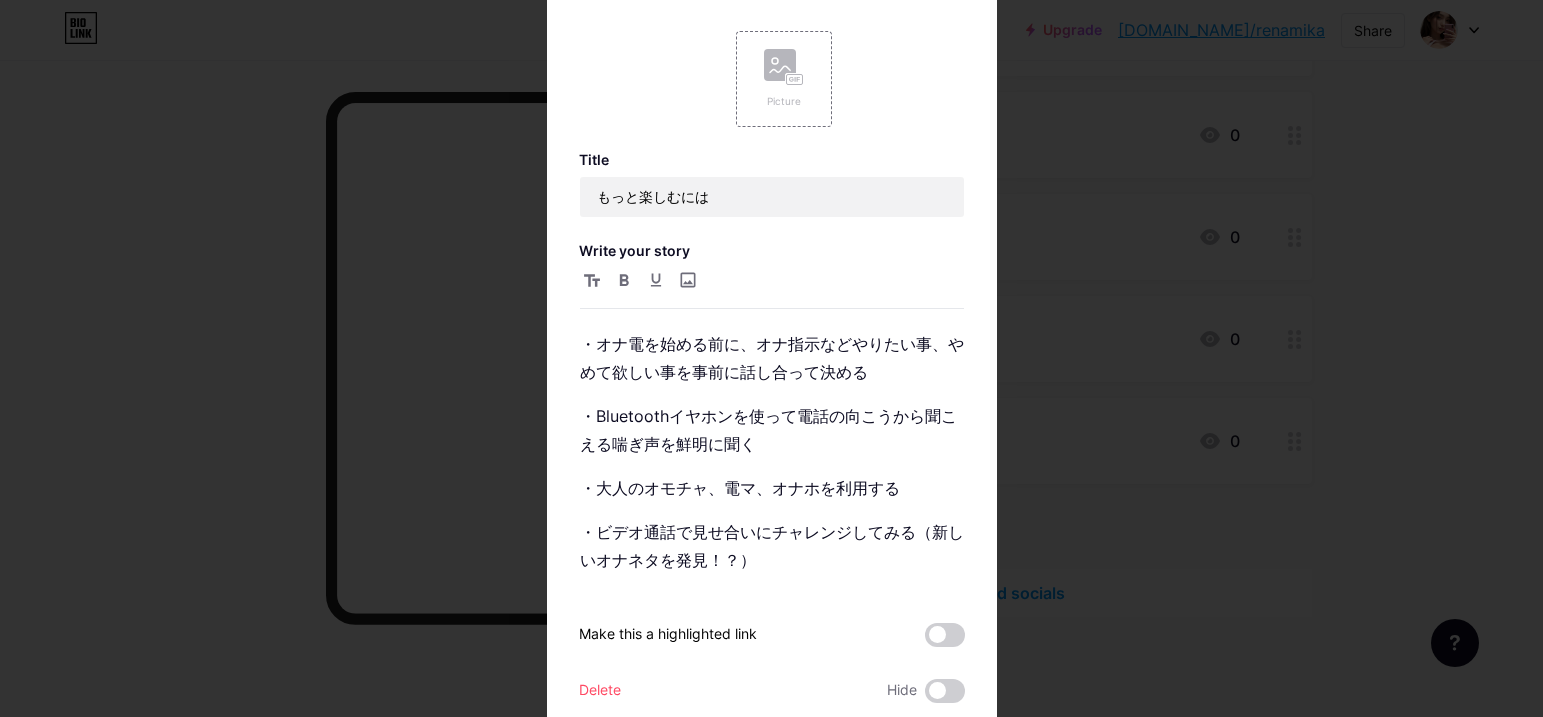 scroll, scrollTop: 174, scrollLeft: 0, axis: vertical 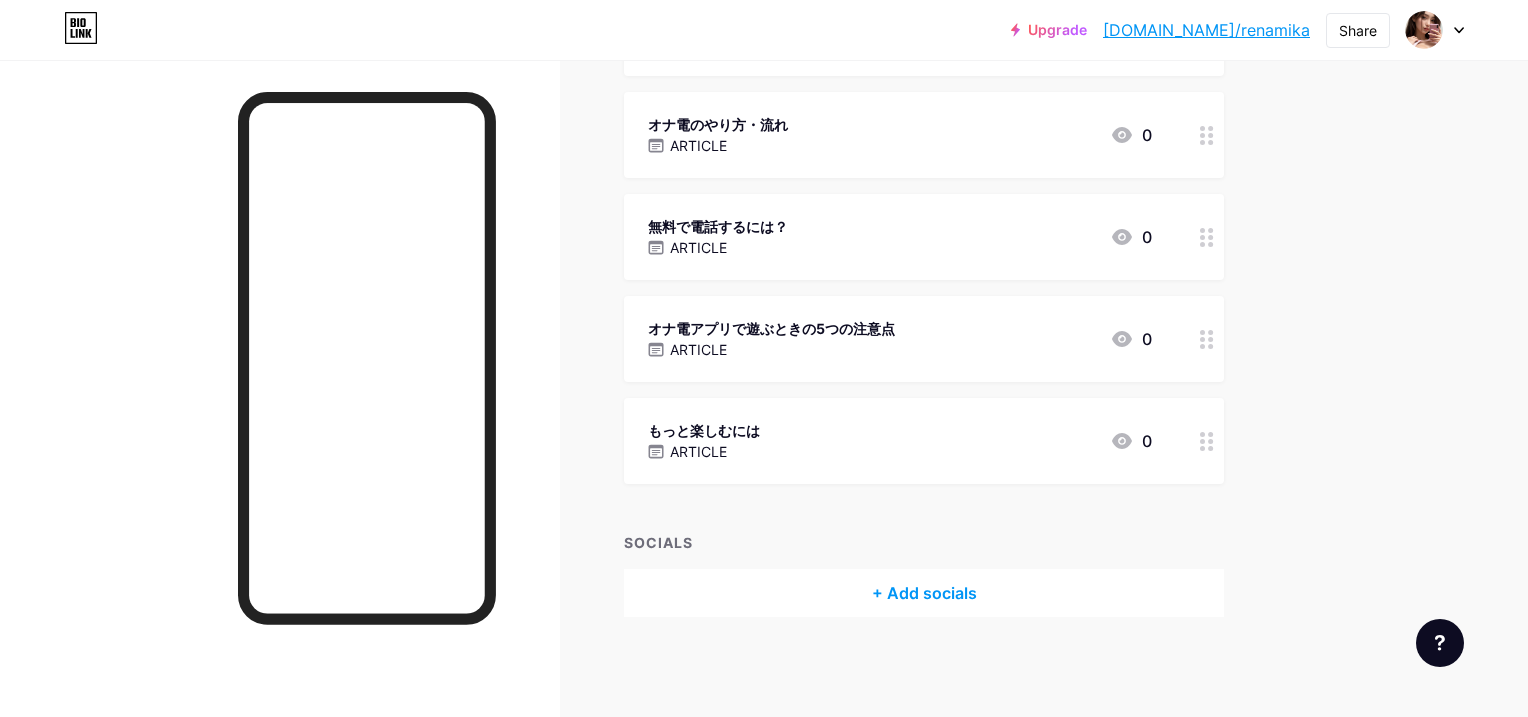 click 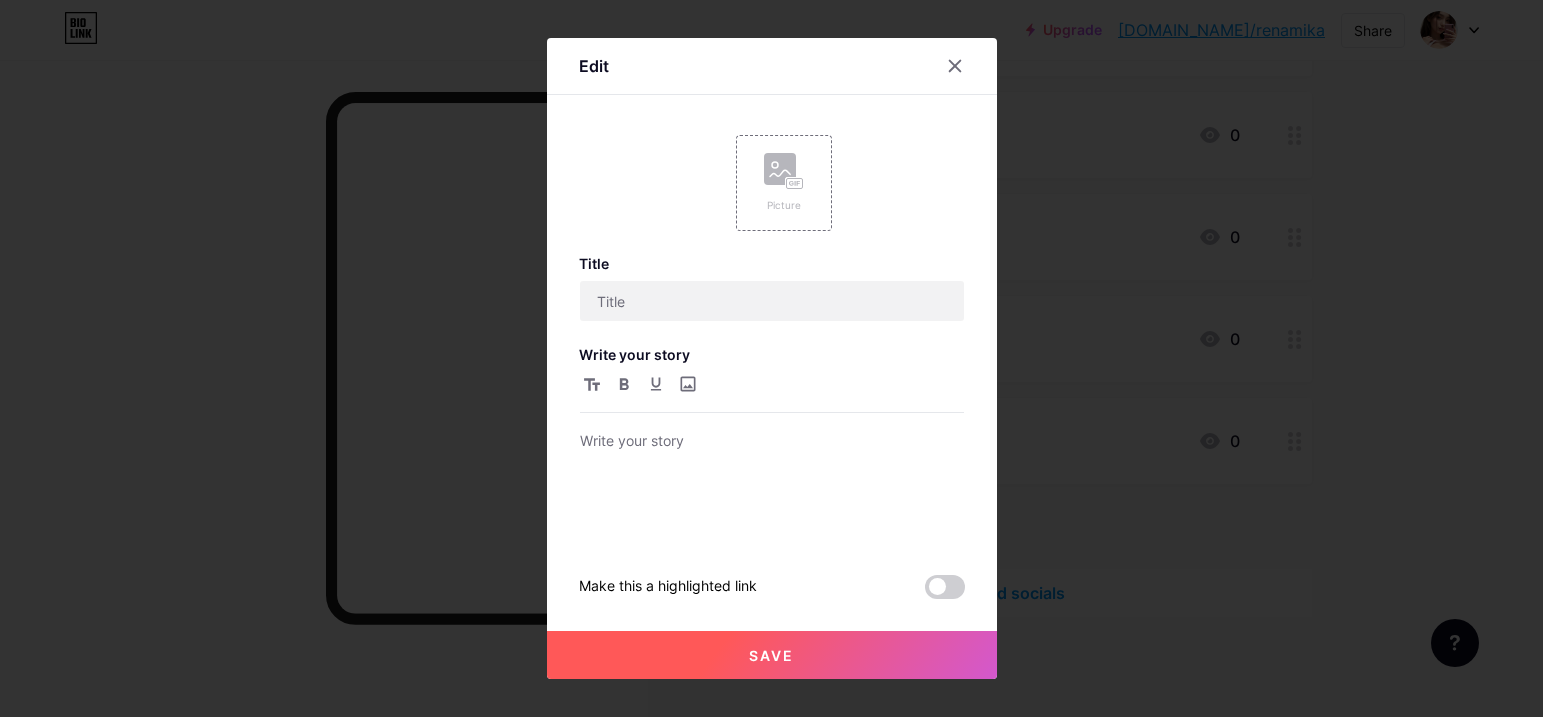 type on "オナ電アプリで遊ぶときの5つの注意点" 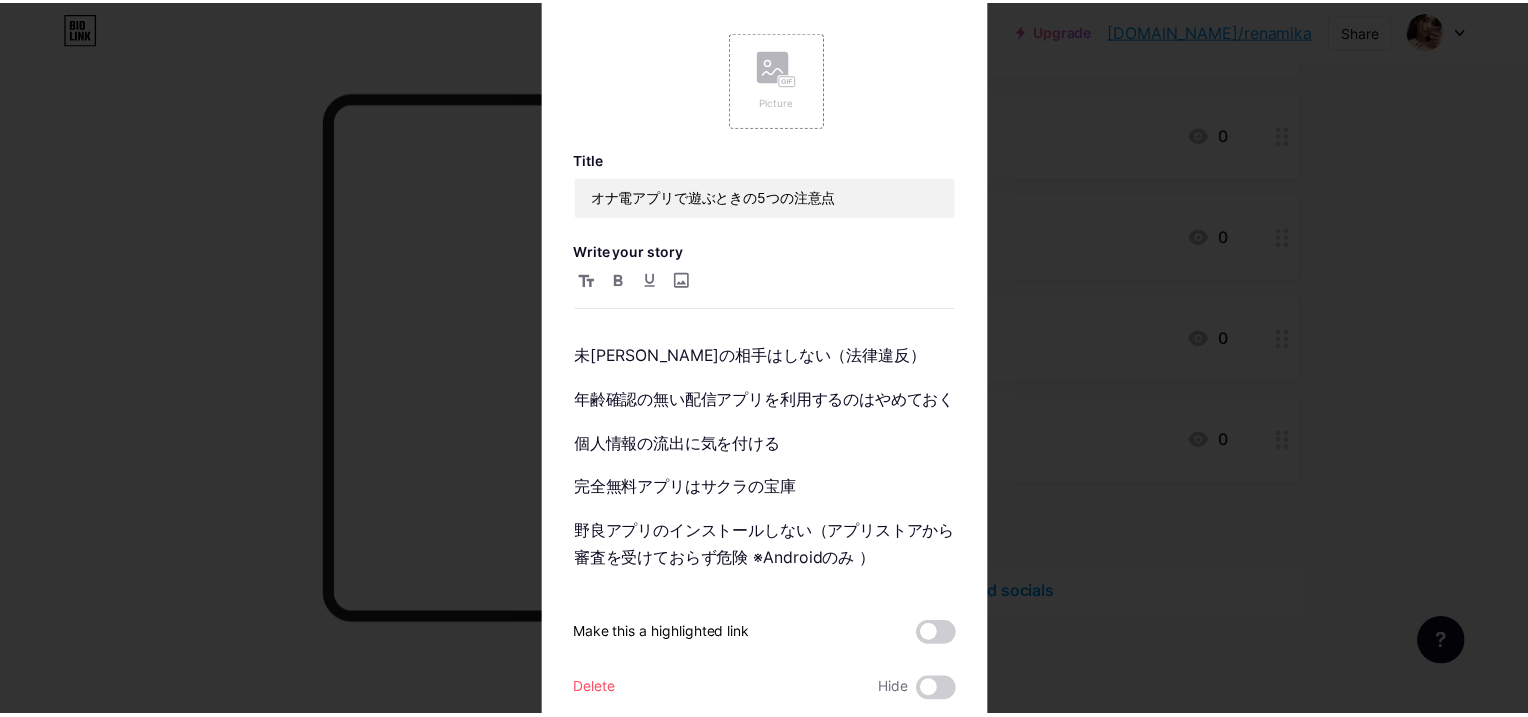 scroll, scrollTop: 252, scrollLeft: 0, axis: vertical 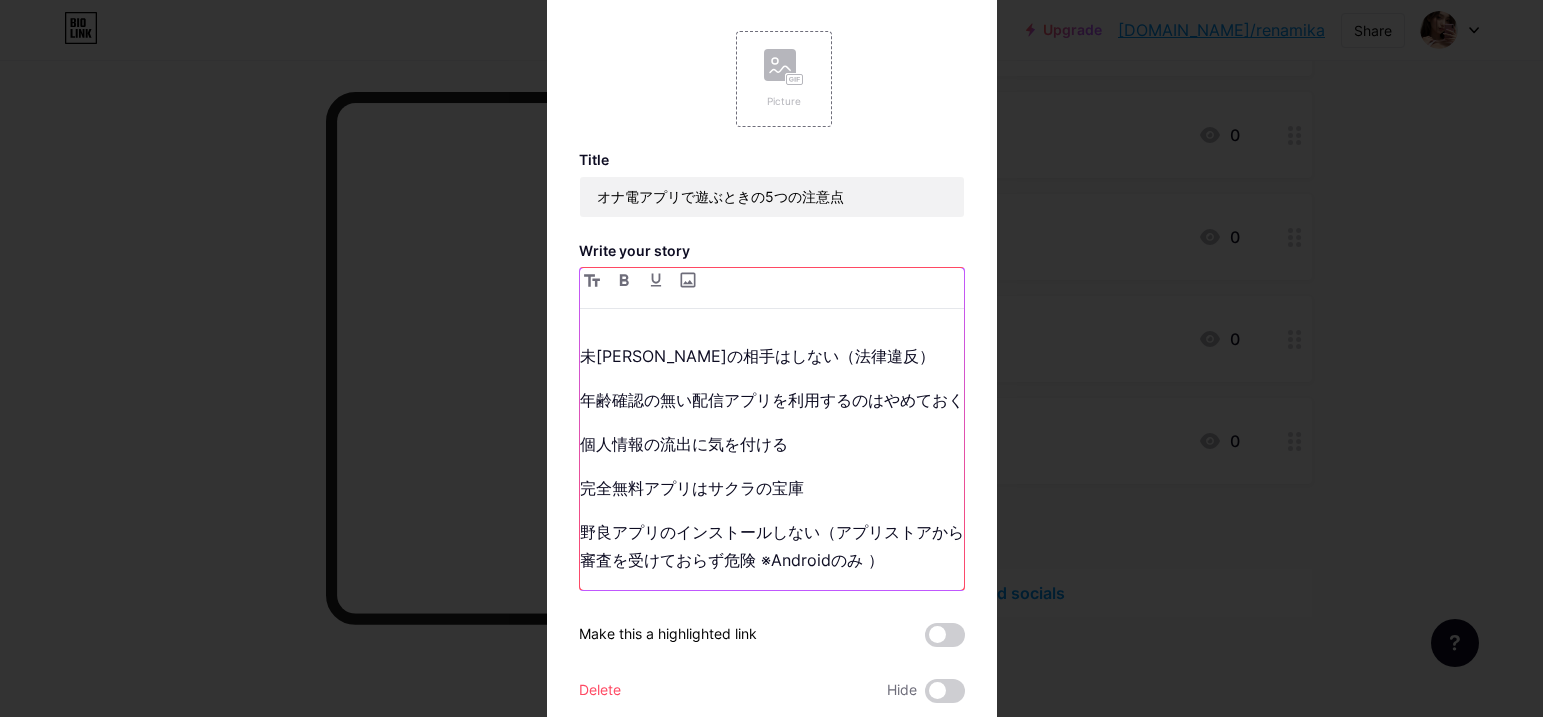 click on "暴言や愚痴は言わない いきなりチ〇コを見せつけない 勝手にスクショしない 勝手にオナらない 射精したからと言って一方的に電話を切らない 未[PERSON_NAME]の相手はしない（法律違反） 年齢確認の無い配信アプリを利用するのはやめておく 個人情報の流出に気を付ける 完全無料アプリはサクラの宝庫 野良アプリのインストールしない（アプリストアから審査を受けておらず危険 ※Androidのみ ）" at bounding box center [772, 457] 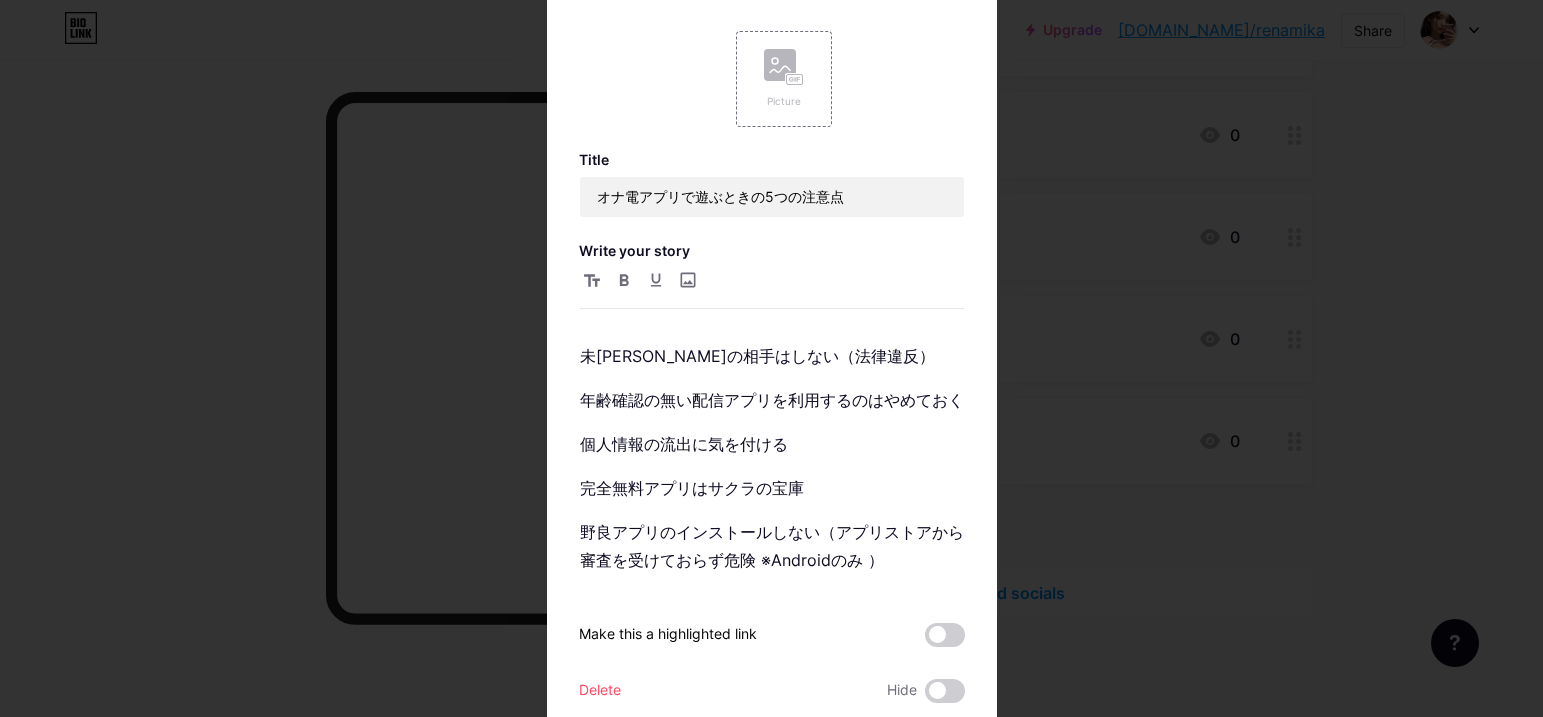 click at bounding box center [771, 358] 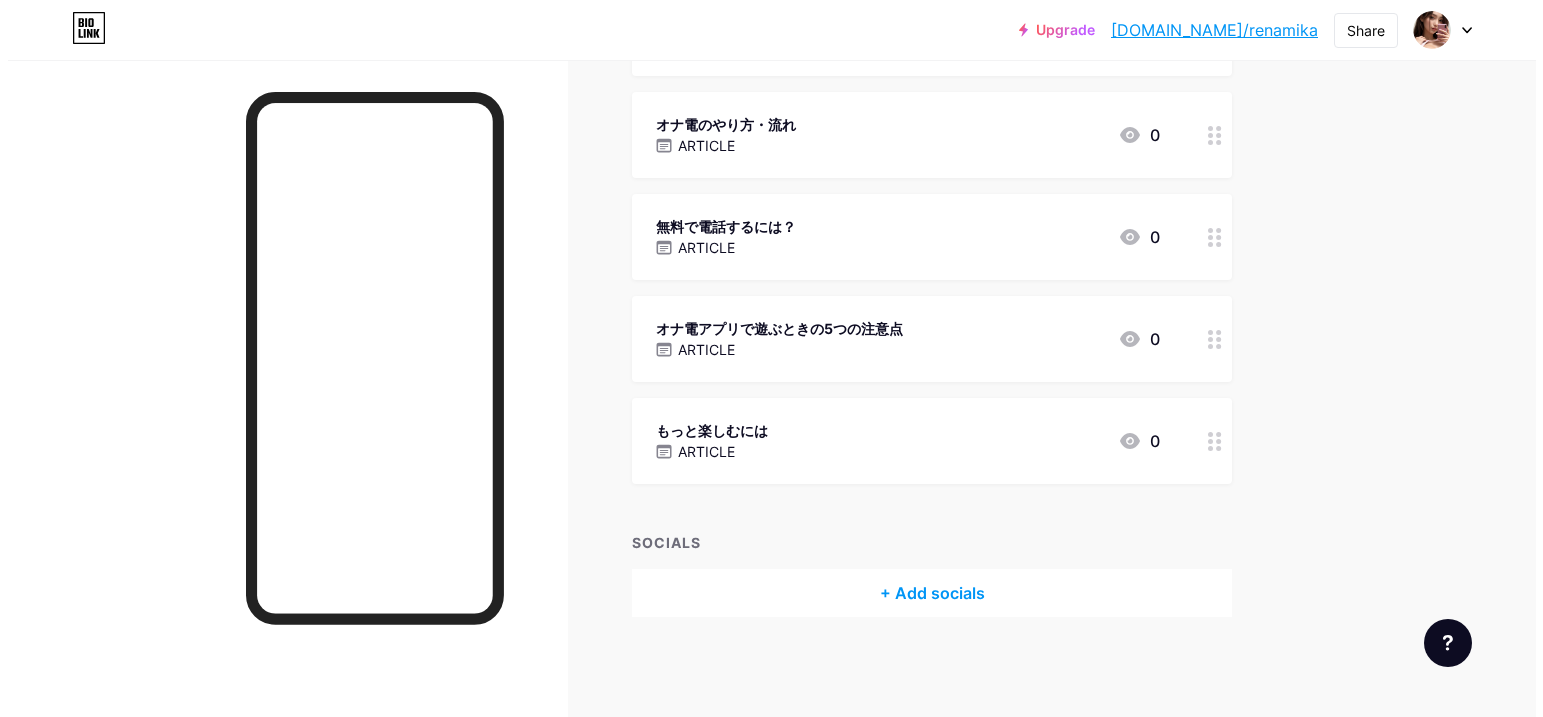 scroll, scrollTop: 1176, scrollLeft: 0, axis: vertical 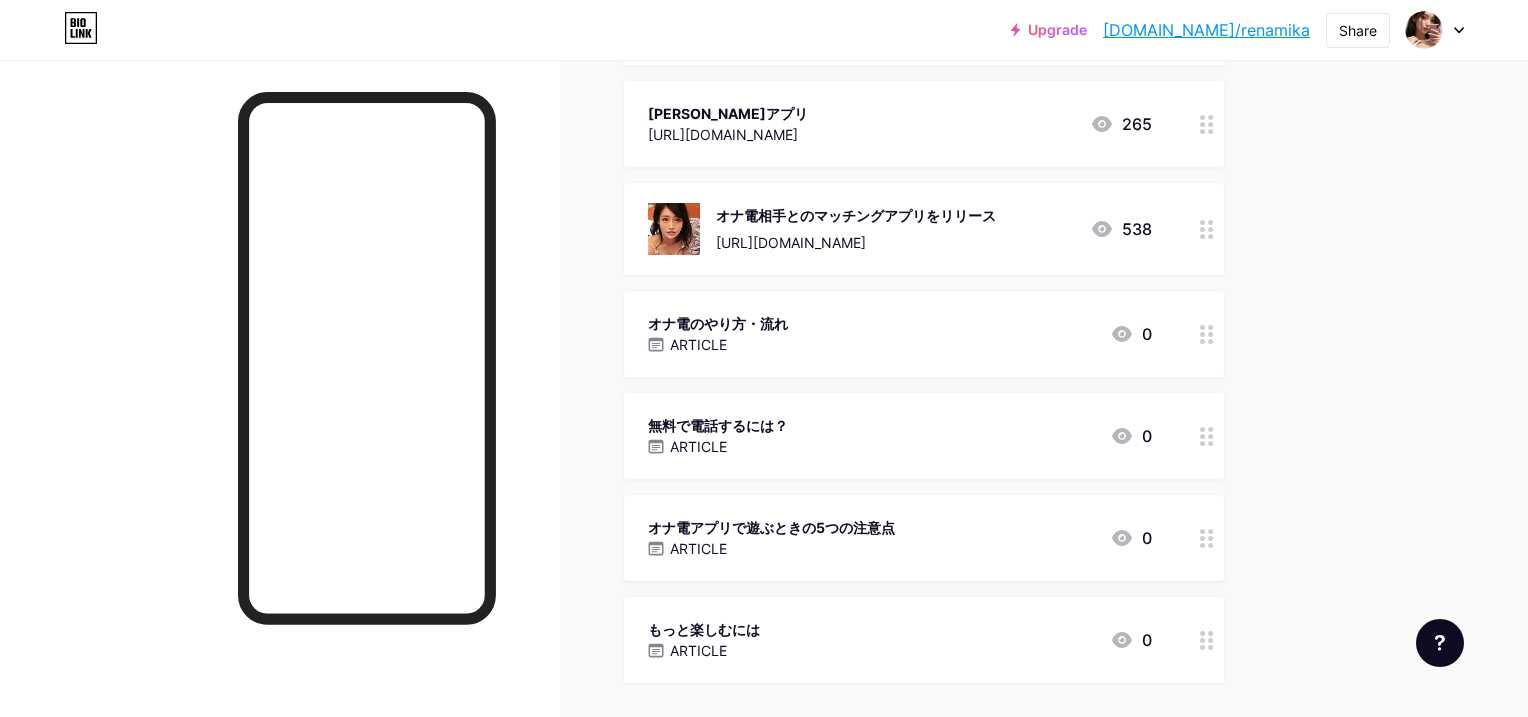 click at bounding box center [1207, 436] 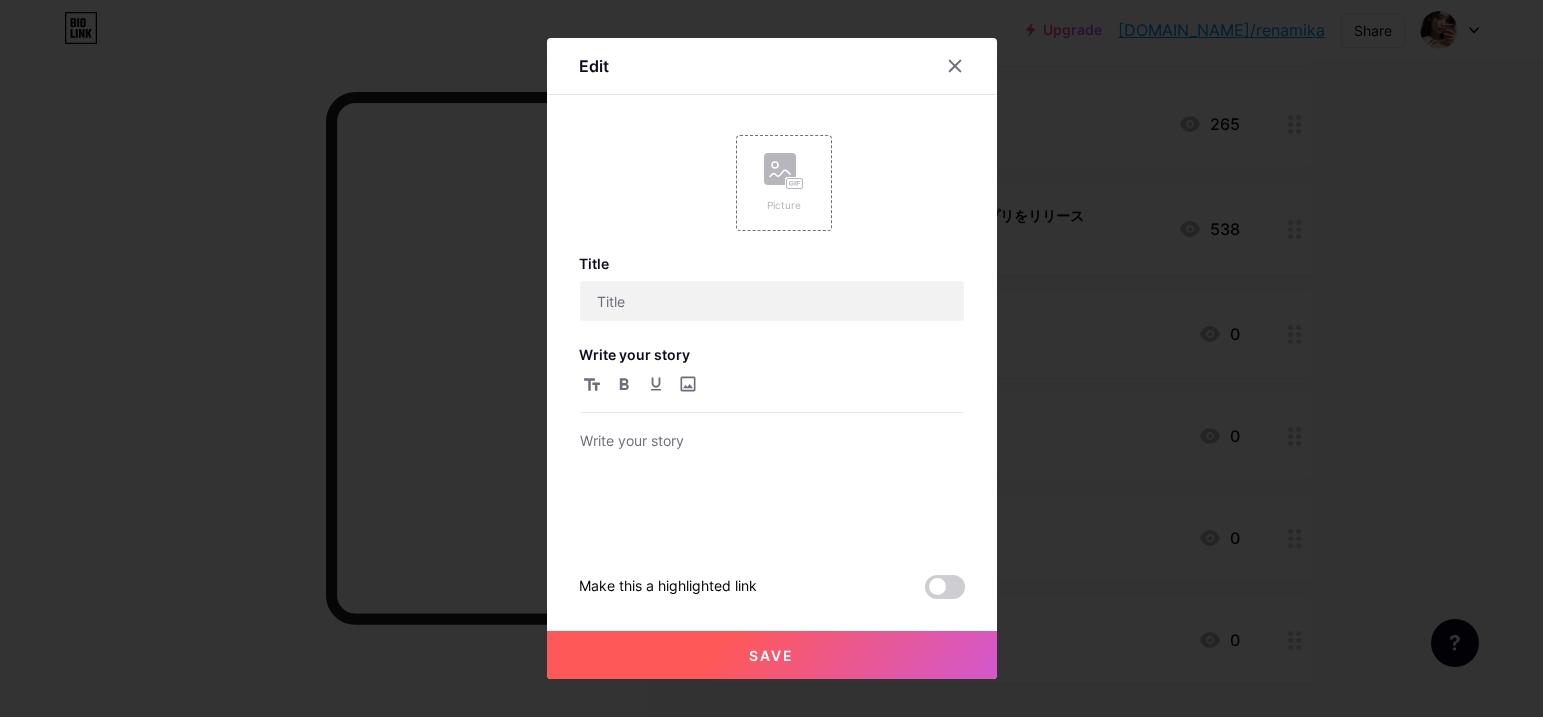 type on "無料で電話するには？" 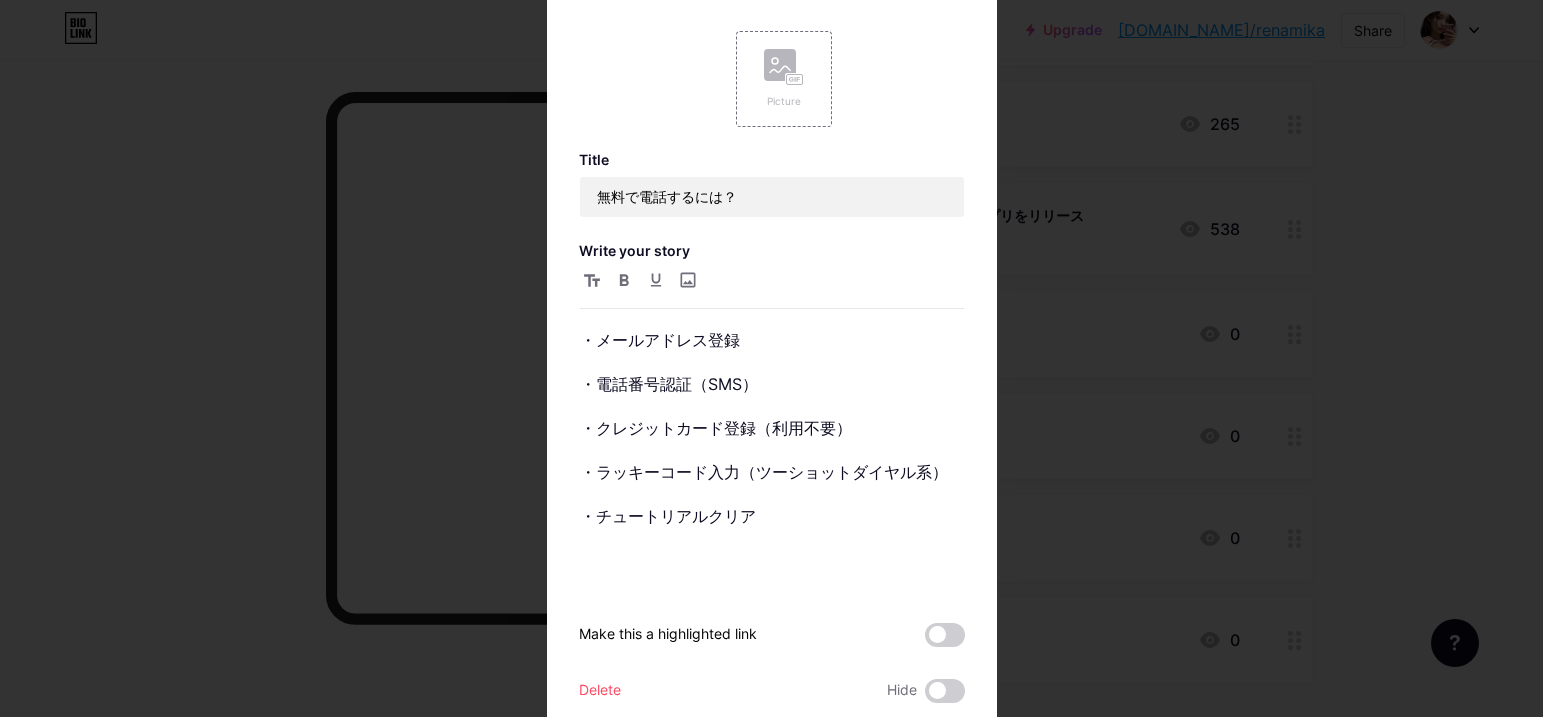 scroll, scrollTop: 0, scrollLeft: 0, axis: both 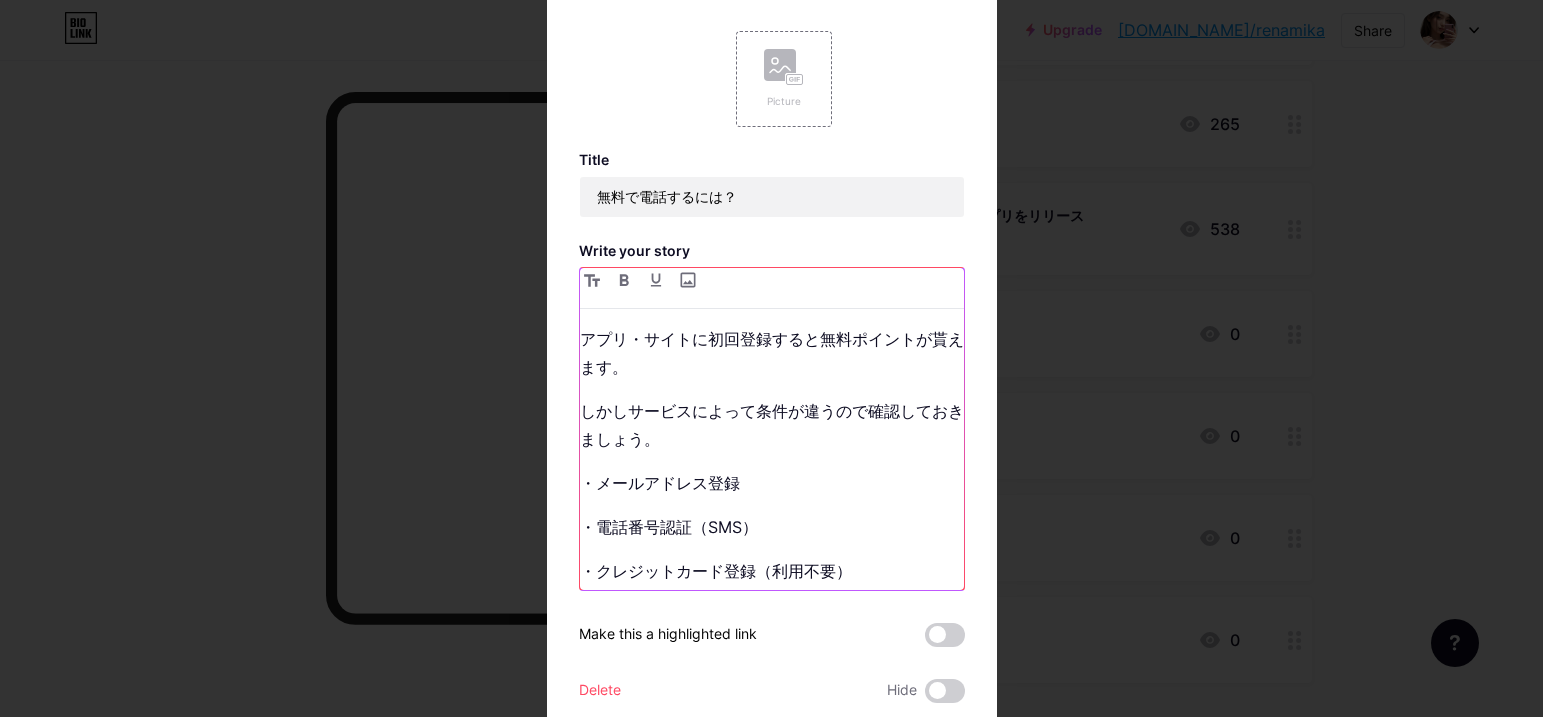 click on "しかしサービスによって条件が違うので確認しておきましょう。" at bounding box center (772, 425) 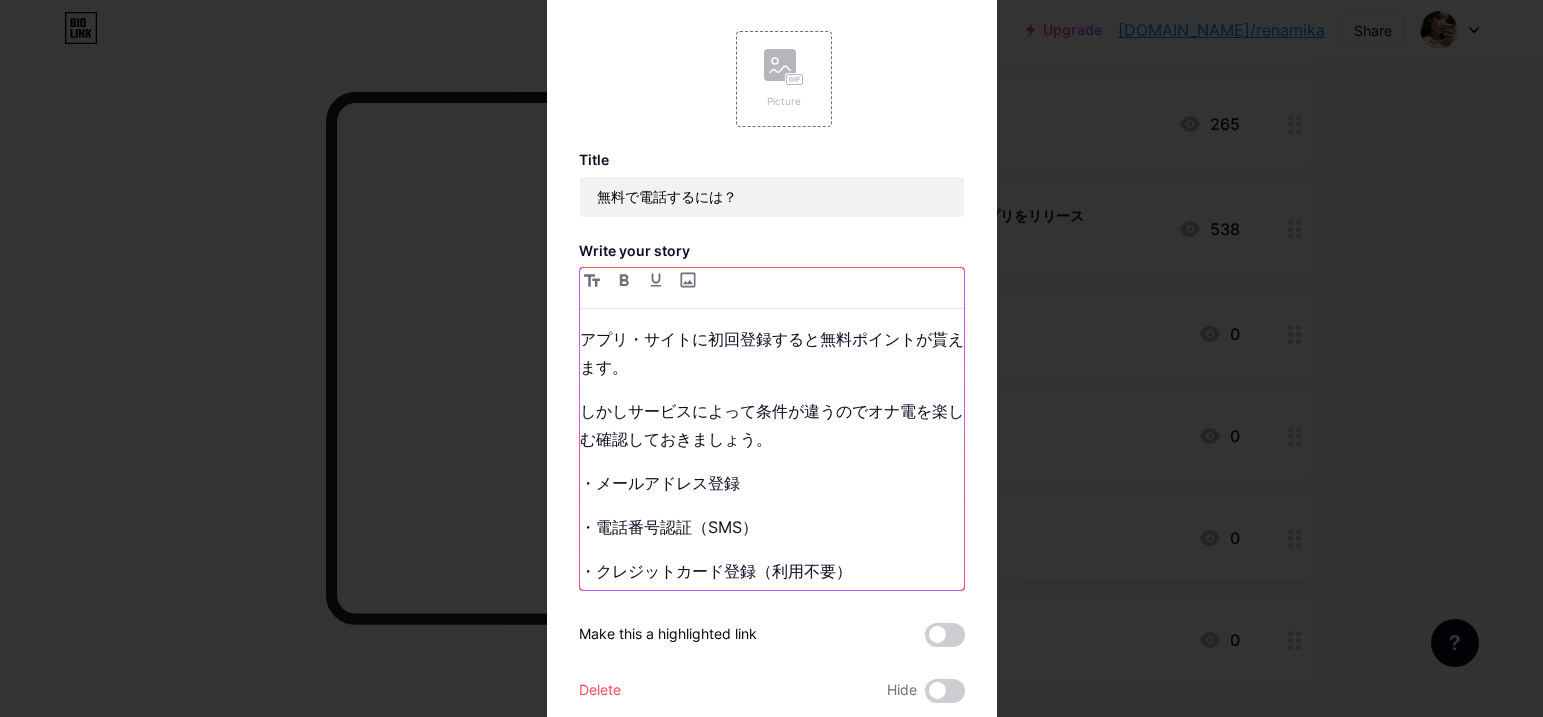 type 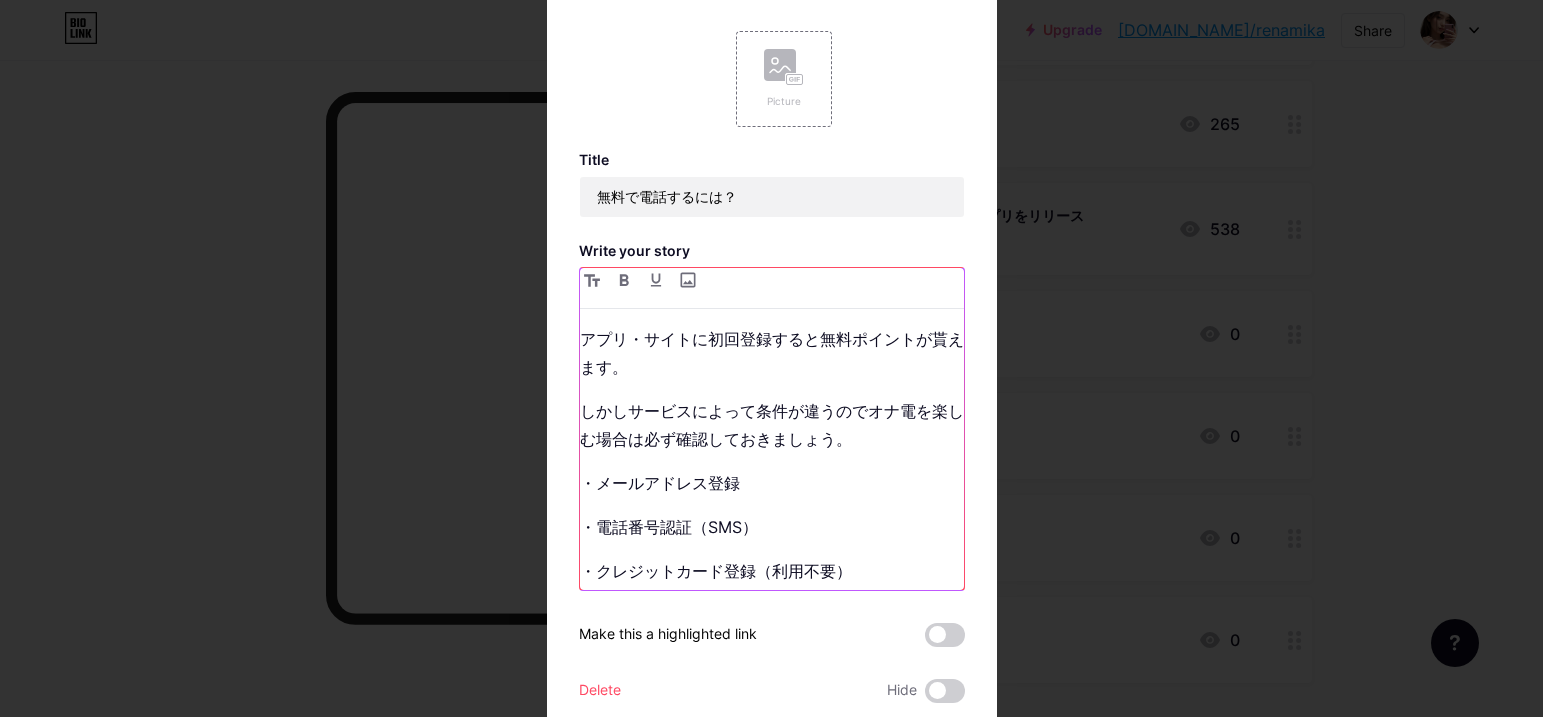click on "しかしサービスによって条件が違うのでオナ電を楽しむ場合は必ず確認しておきましょう。" at bounding box center [772, 425] 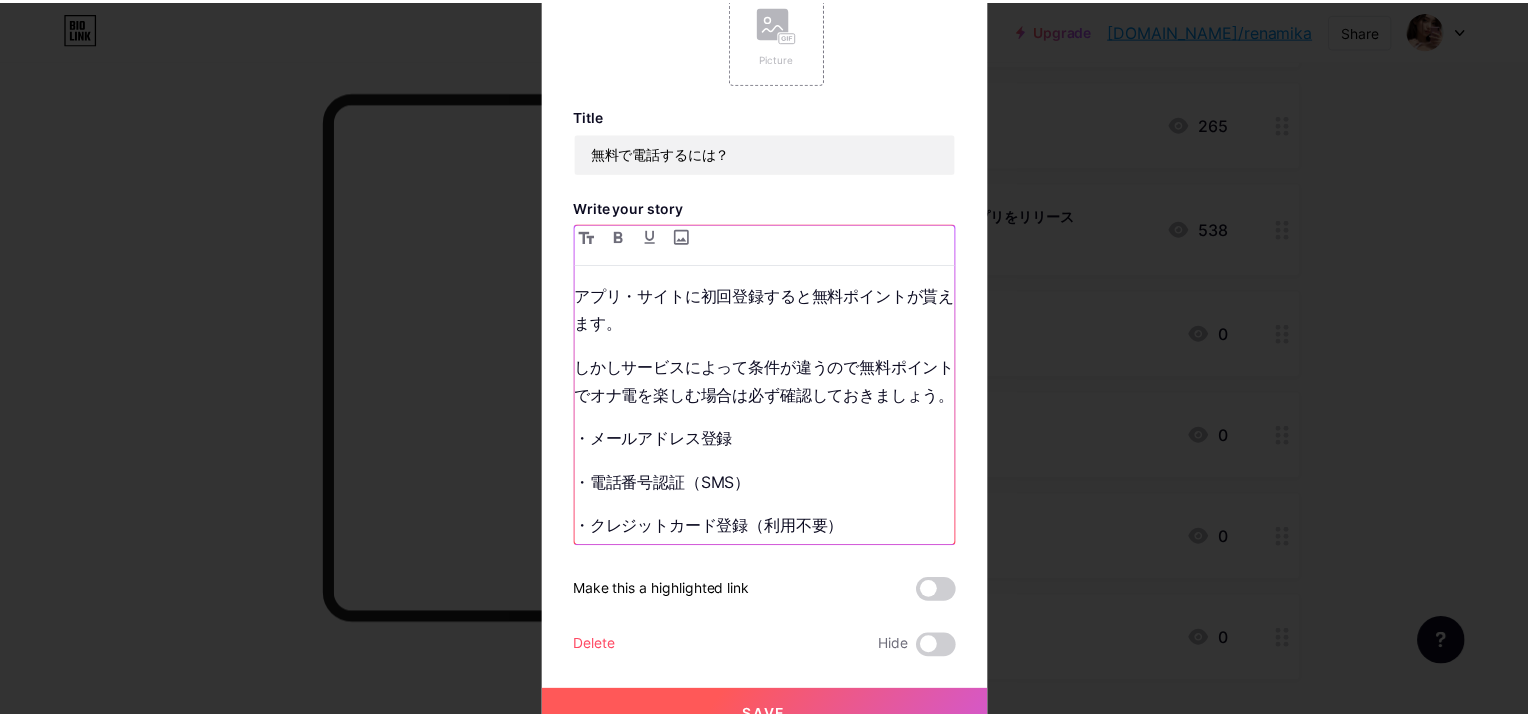 scroll, scrollTop: 66, scrollLeft: 0, axis: vertical 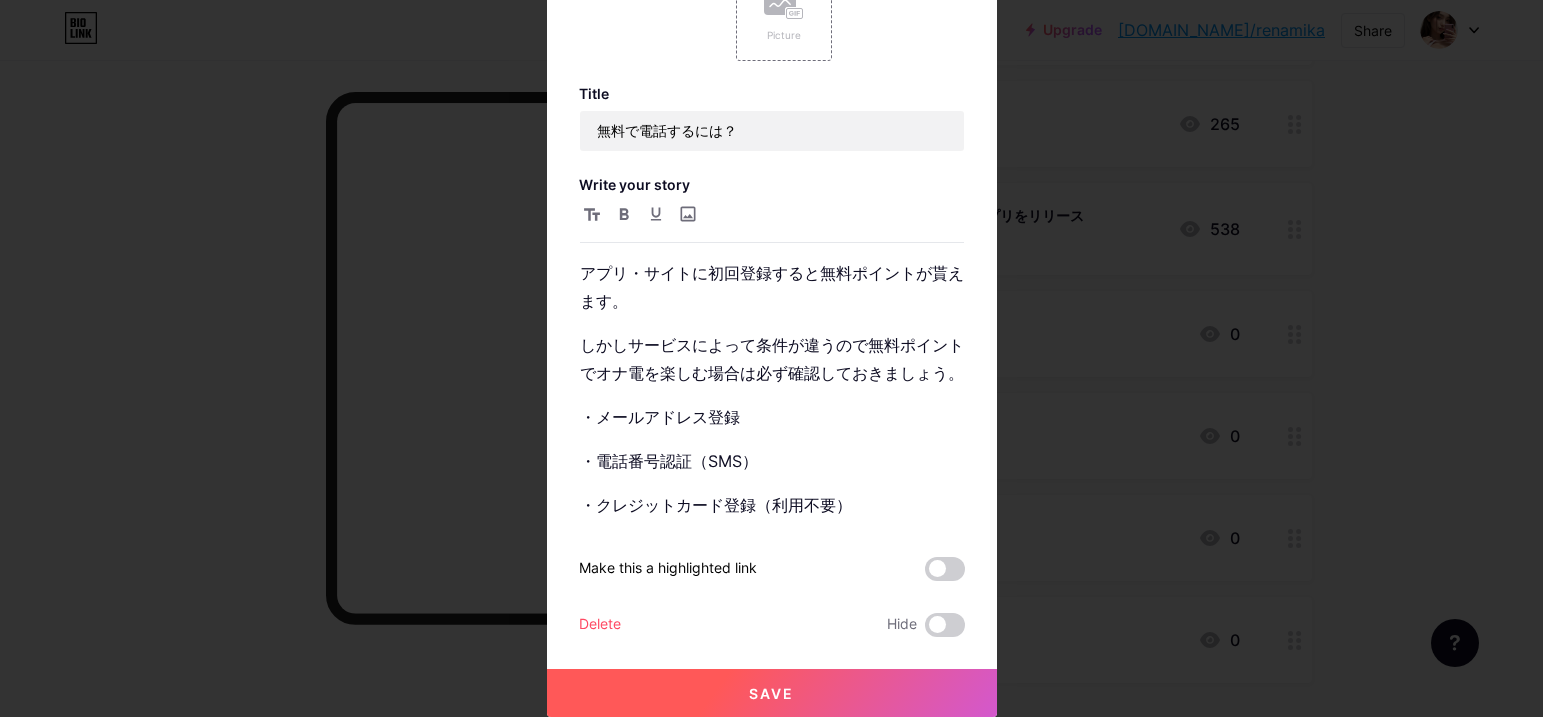 click on "Save" at bounding box center (772, 693) 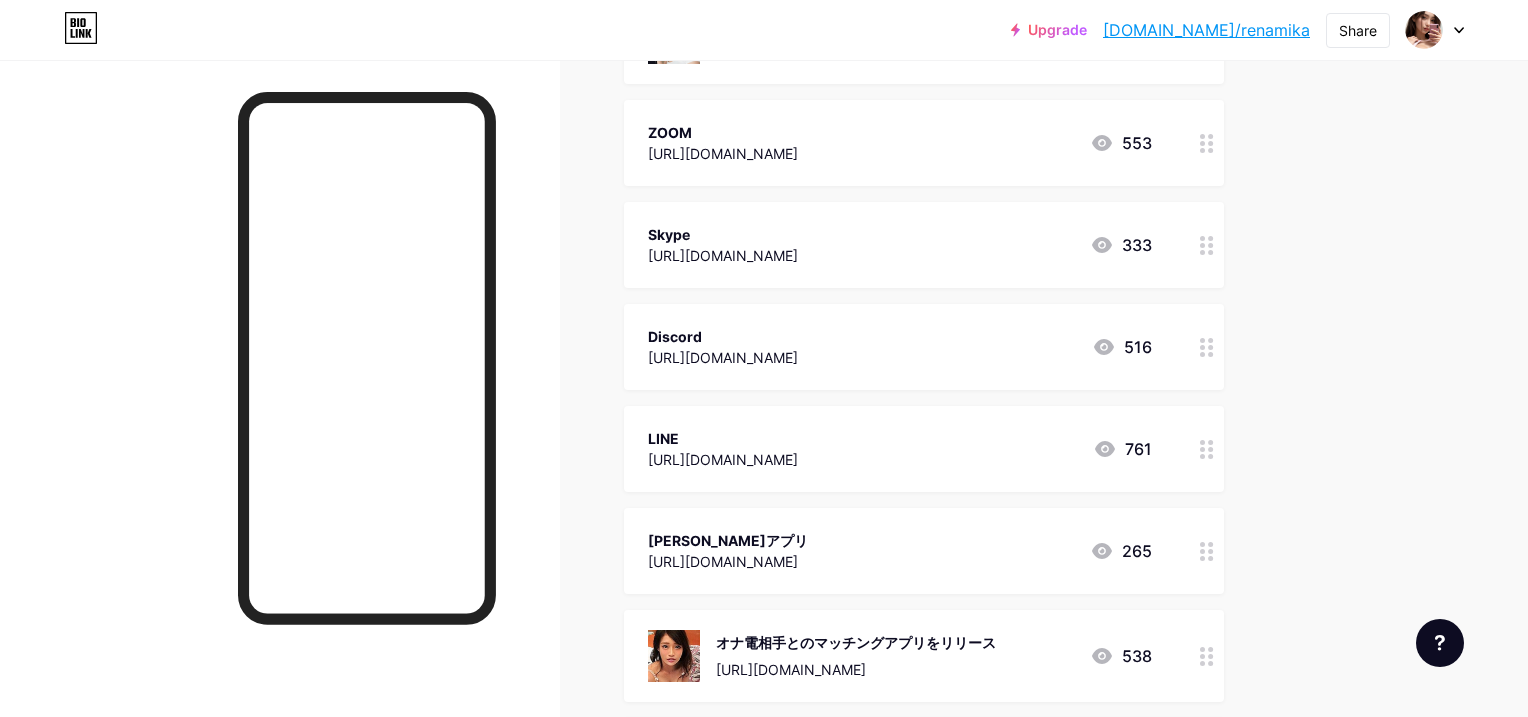 scroll, scrollTop: 676, scrollLeft: 0, axis: vertical 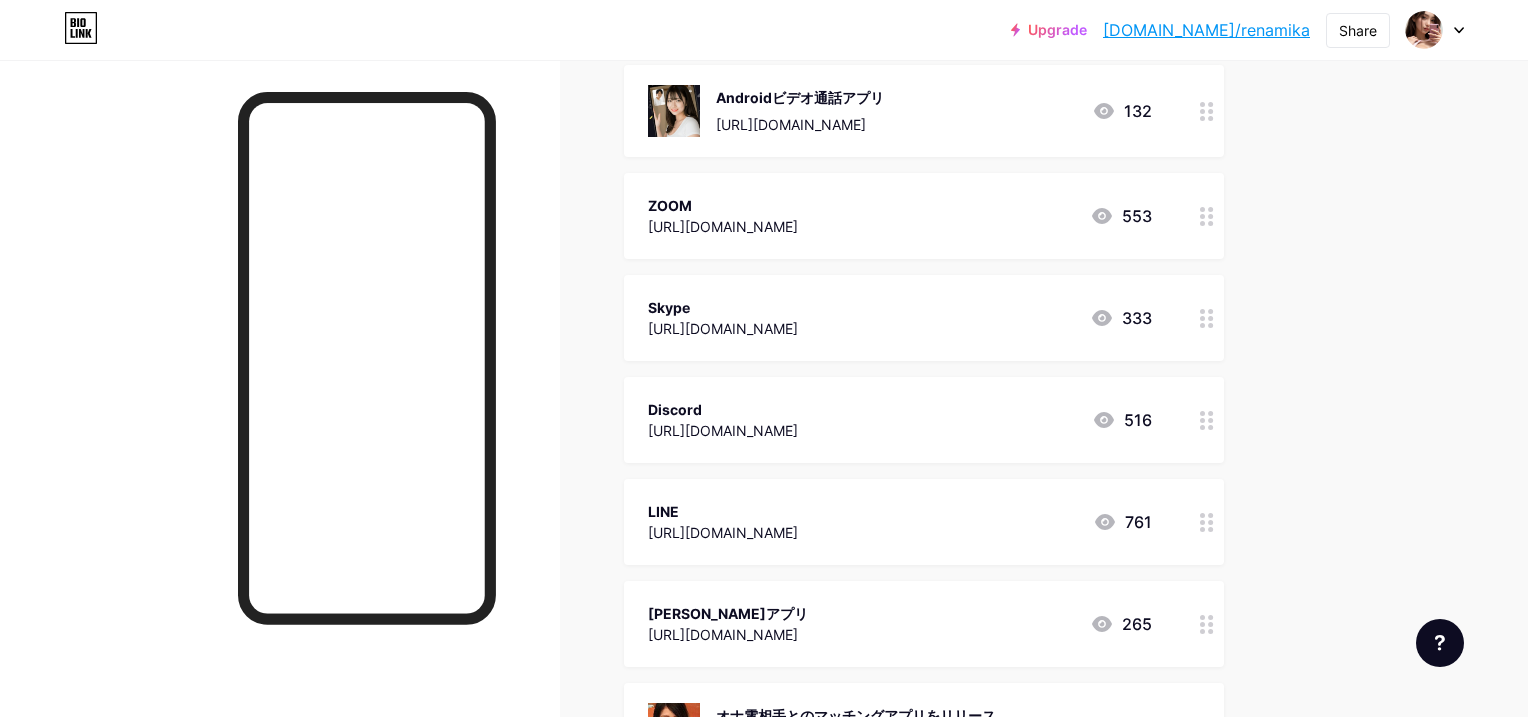click on "Links
Posts
Design
Subscribers
NEW
Stats
Settings       + ADD LINK     + ADD EMBED
+ Add header
自分に合ったアプリを見つけるには？
ARTICLE
0
オナ電したい人専用【iOS用 新着】
[URL][DOMAIN_NAME]
2.318k
オナ電が楽しめる出会い系アプリ
[URL][DOMAIN_NAME]
1.339k
素人女性と相互オナニーする通話チャットアプリ
[URL][DOMAIN_NAME]
864
Androidビデオ通話アプリ
[URL][DOMAIN_NAME]
132" at bounding box center [654, 400] 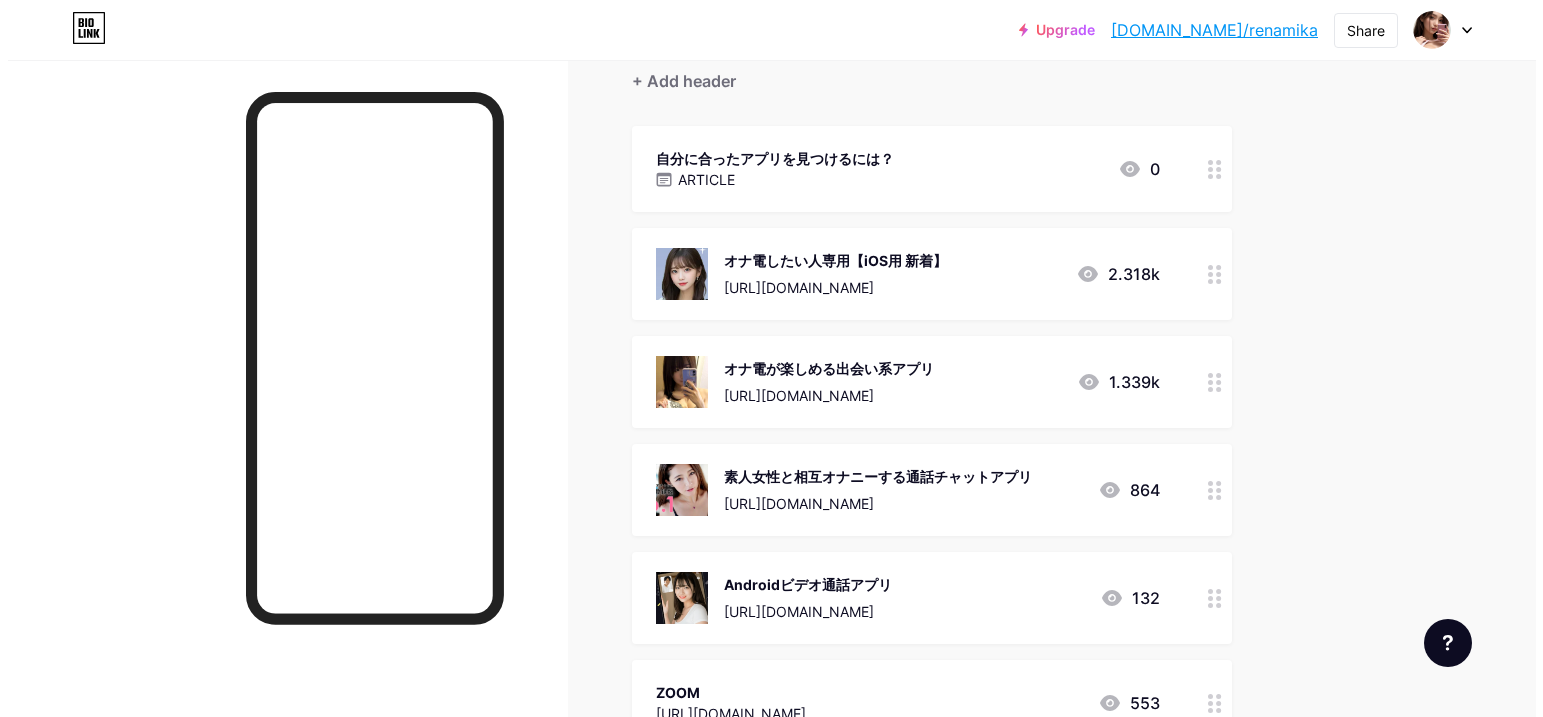 scroll, scrollTop: 76, scrollLeft: 0, axis: vertical 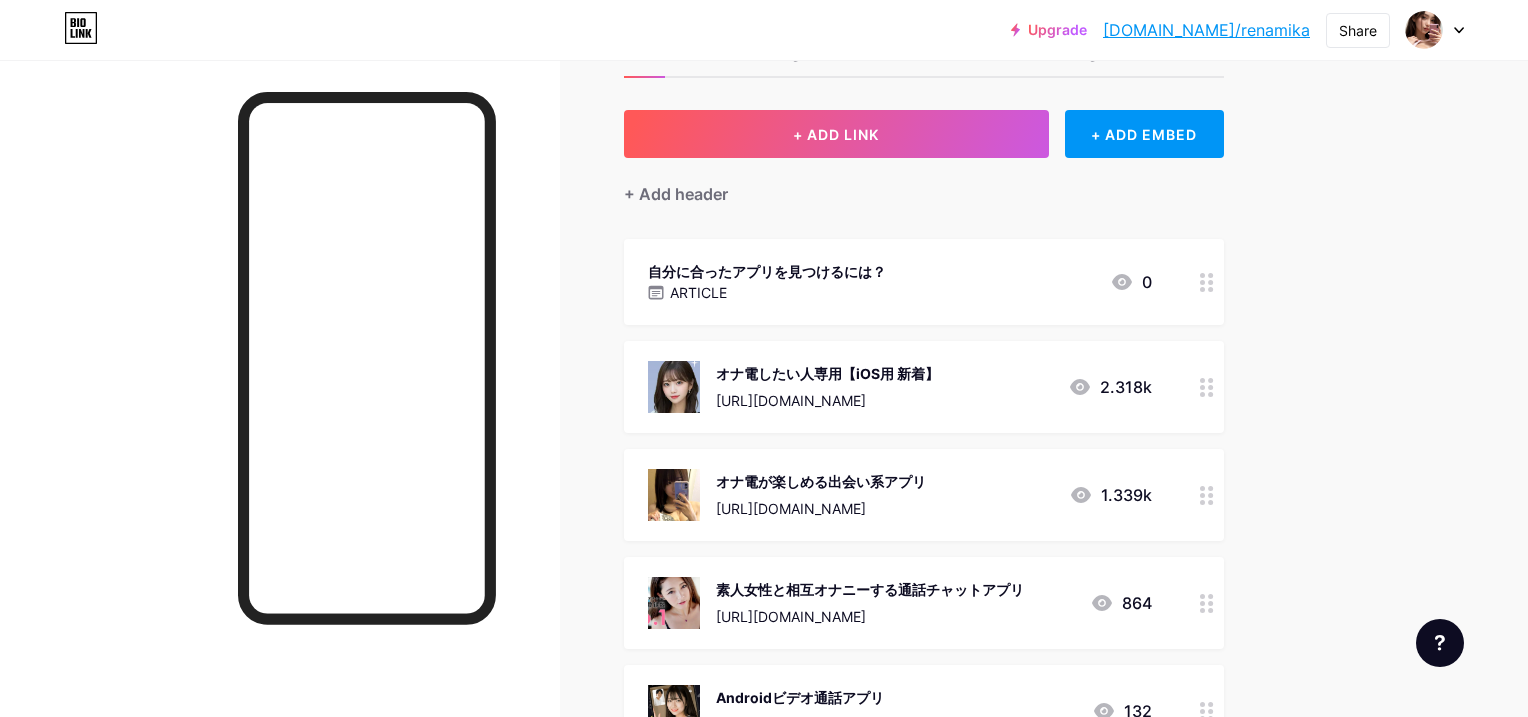 click at bounding box center (1207, 282) 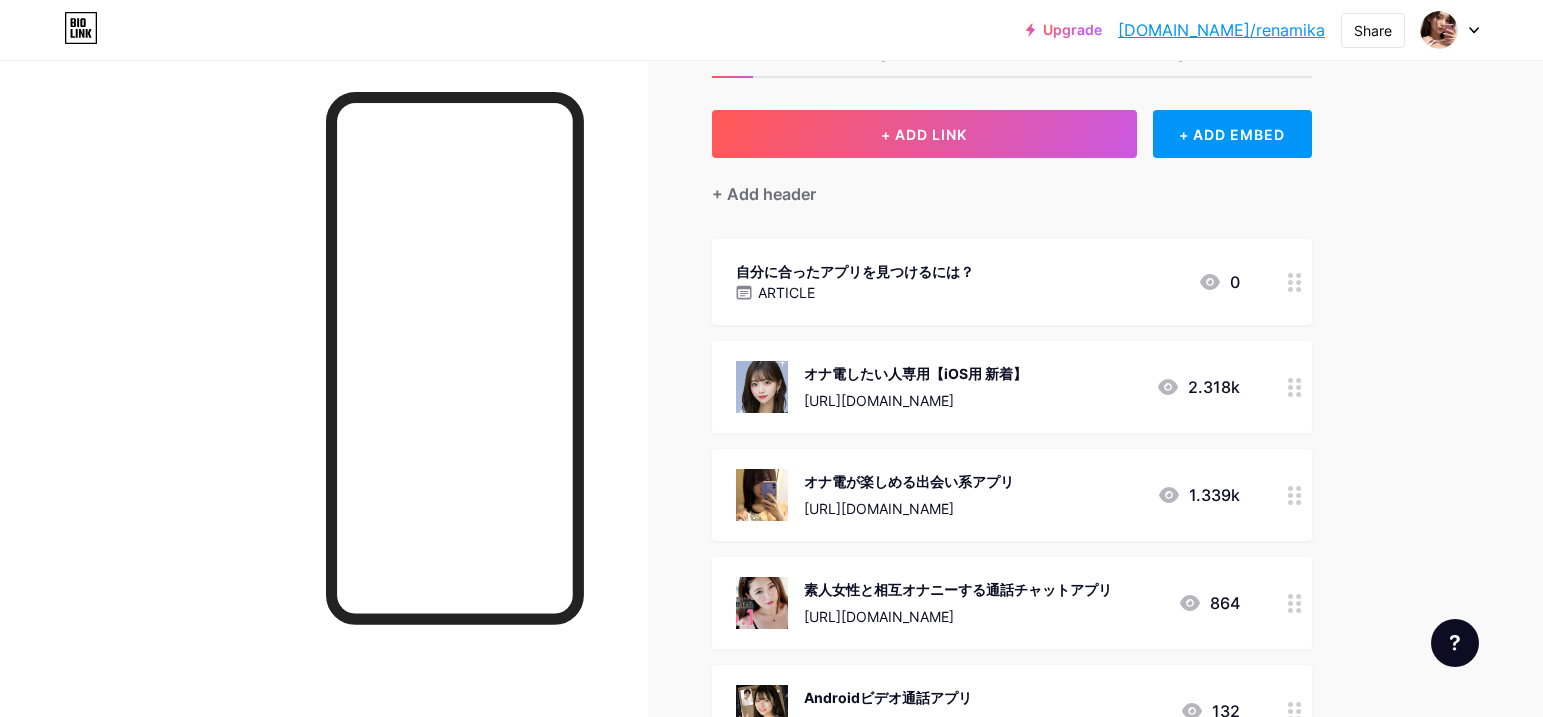 type on "自分に合ったアプリを見つけるには？" 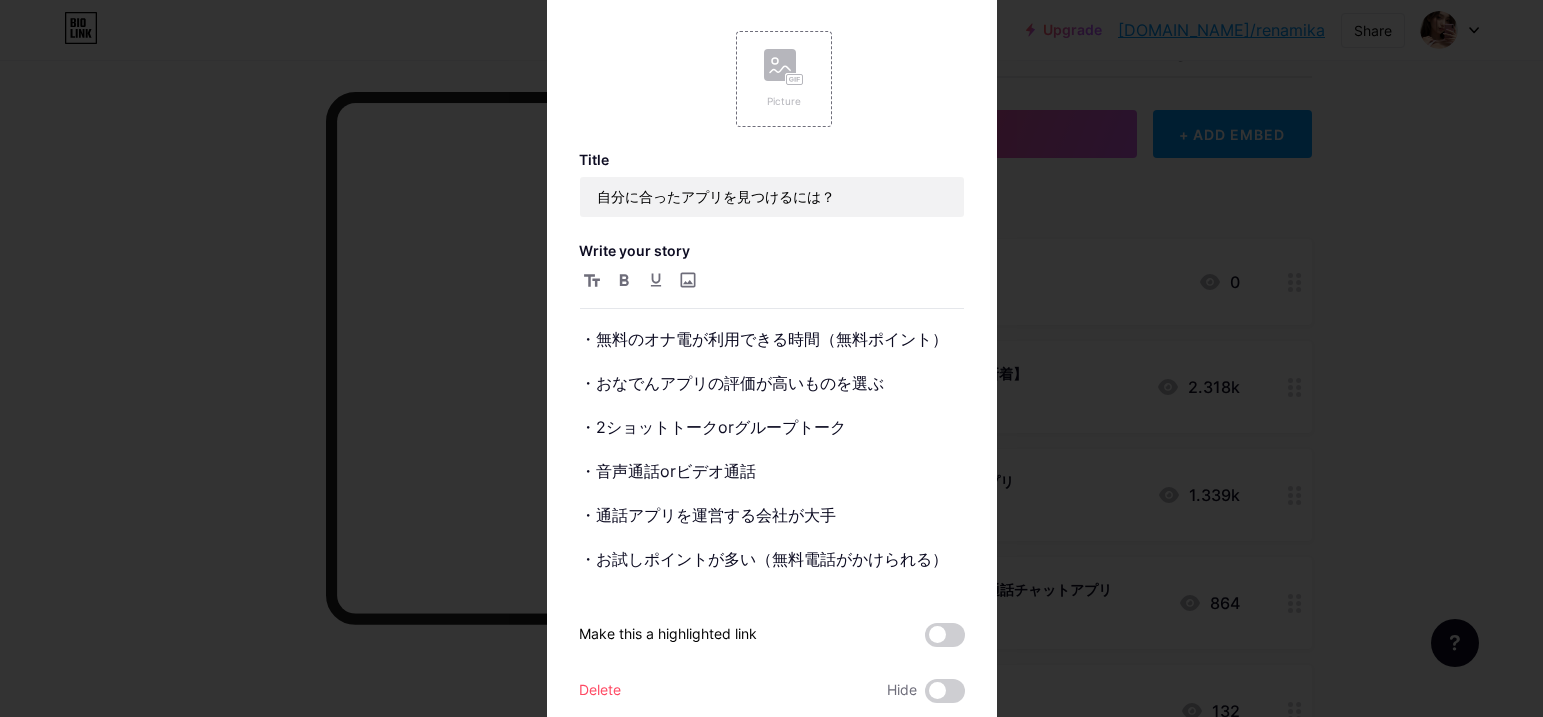 scroll, scrollTop: 85, scrollLeft: 0, axis: vertical 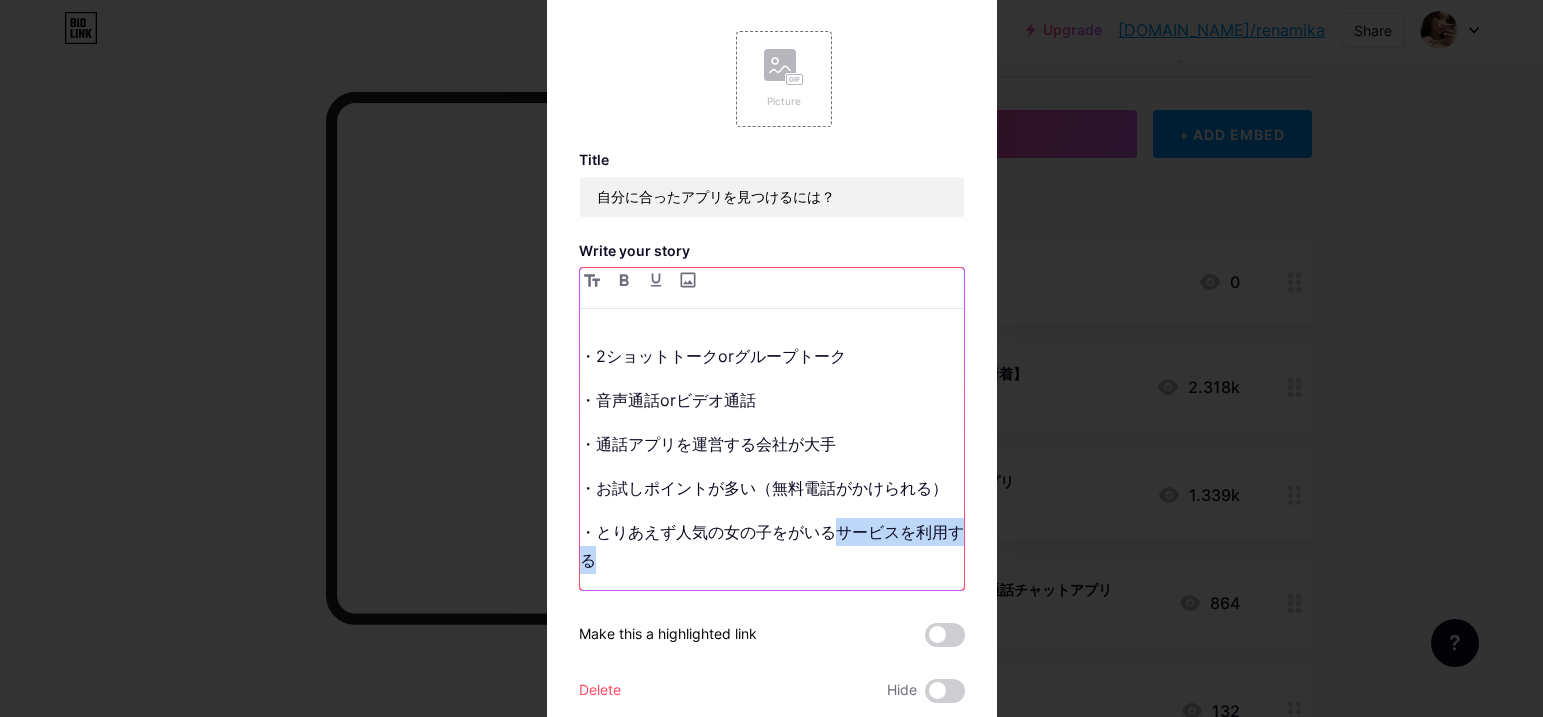drag, startPoint x: 829, startPoint y: 540, endPoint x: 878, endPoint y: 558, distance: 52.201534 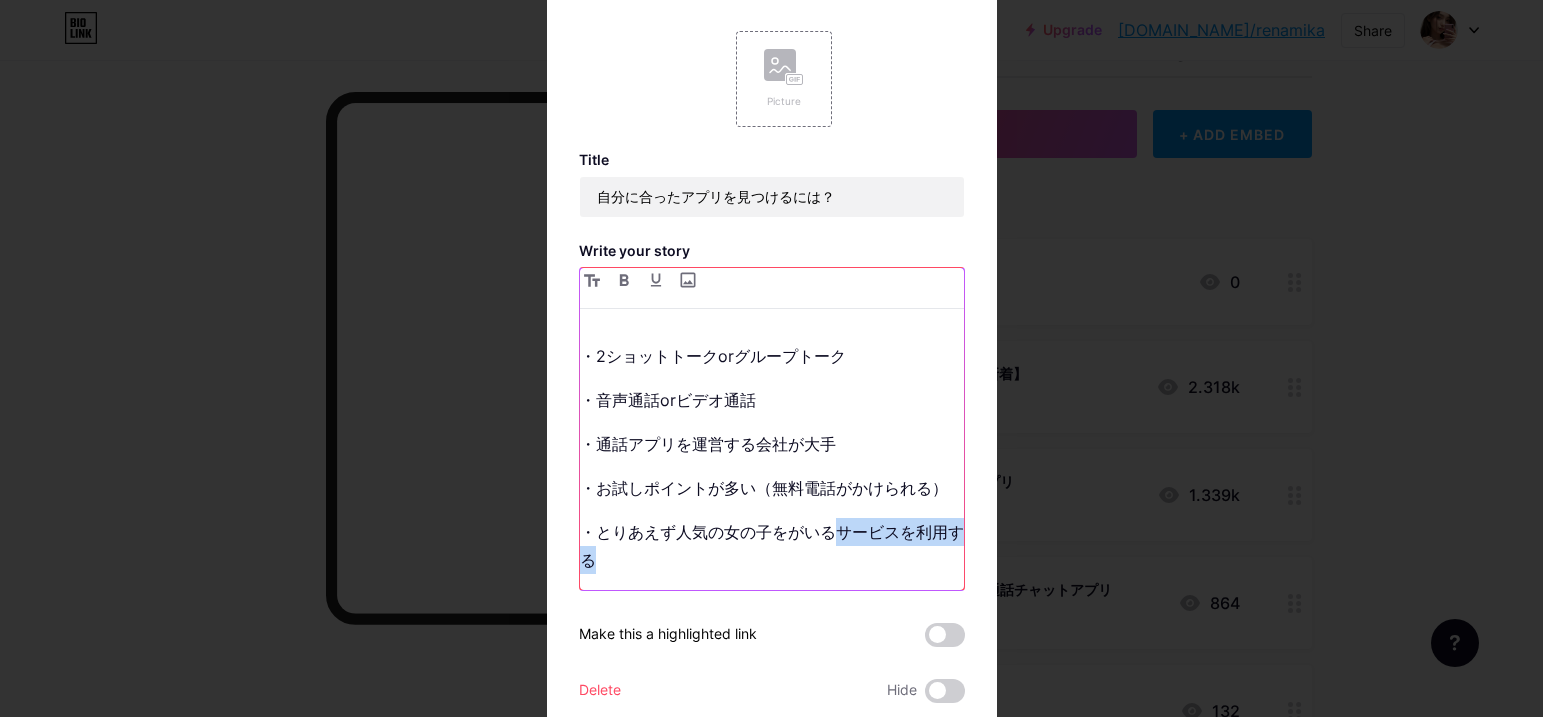 click on "・とりあえず人気の女の子をがいるサービスを利用する" at bounding box center [772, 546] 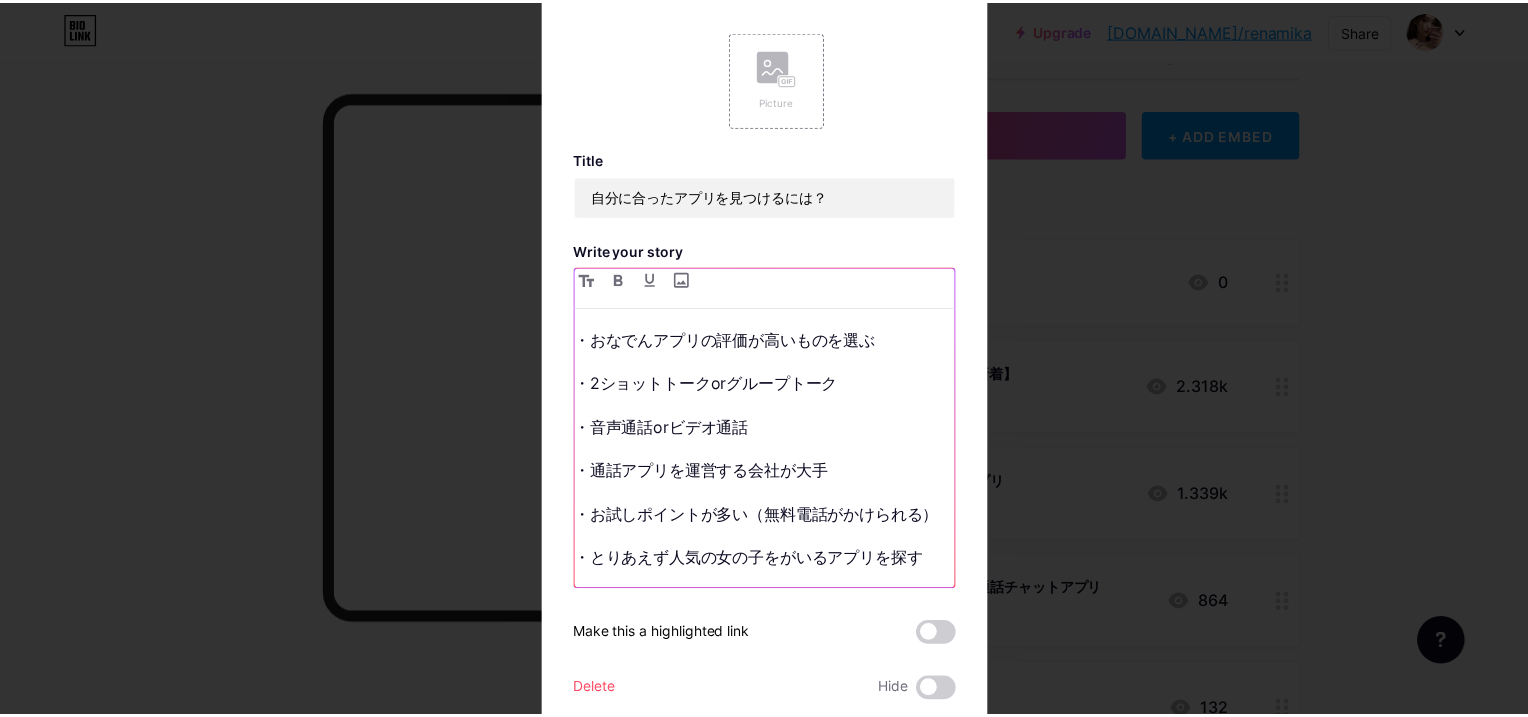 scroll, scrollTop: 85, scrollLeft: 0, axis: vertical 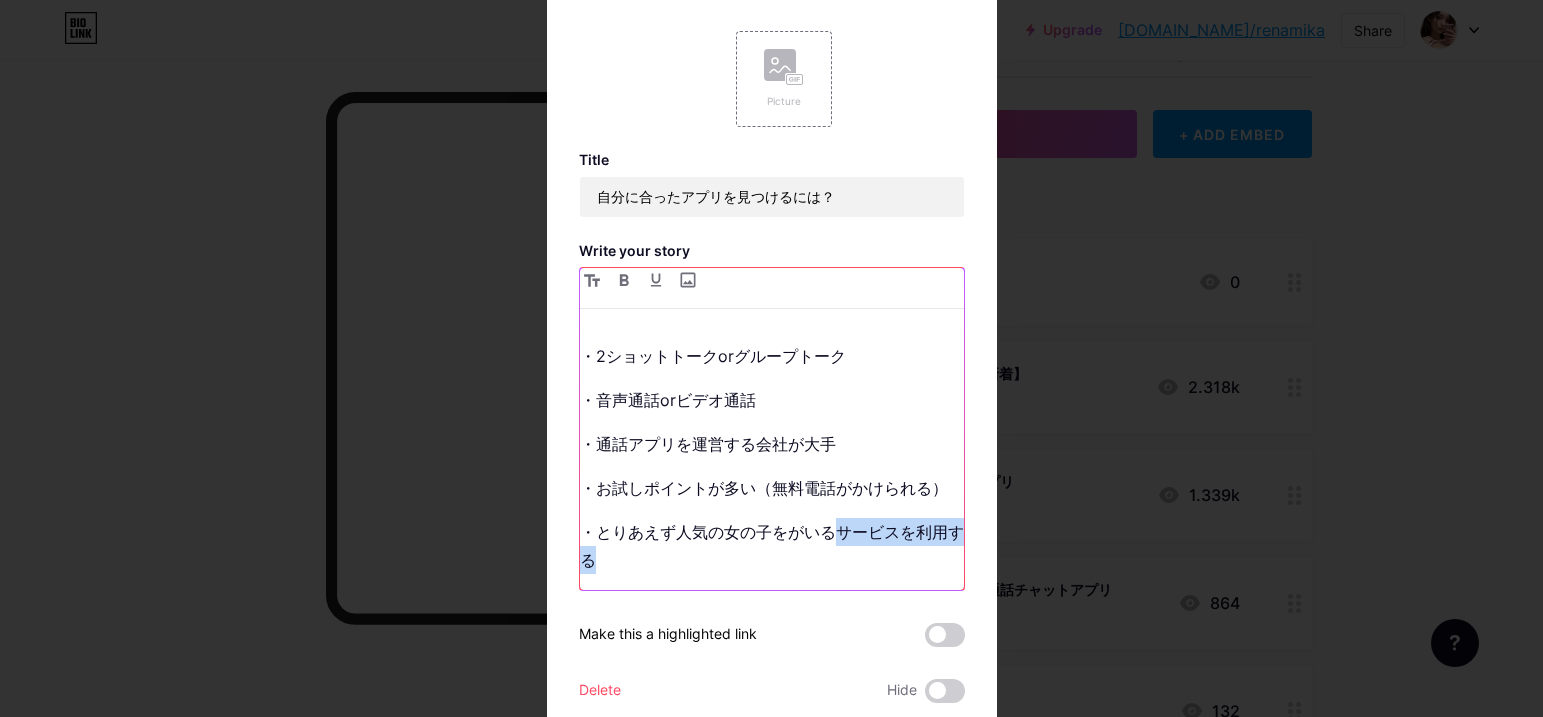 click on "・とりあえず人気の女の子をがいるサービスを利用する" at bounding box center [772, 546] 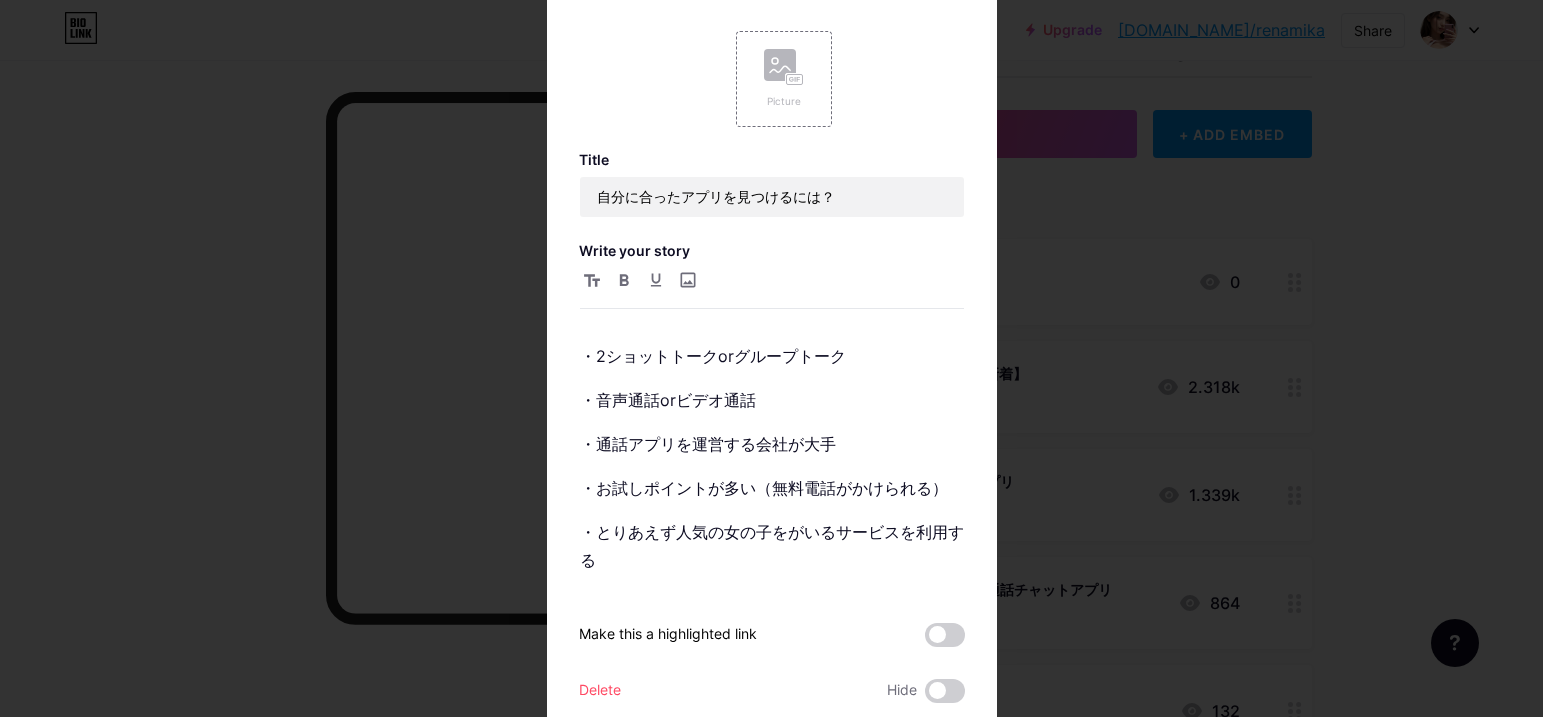 click at bounding box center [771, 358] 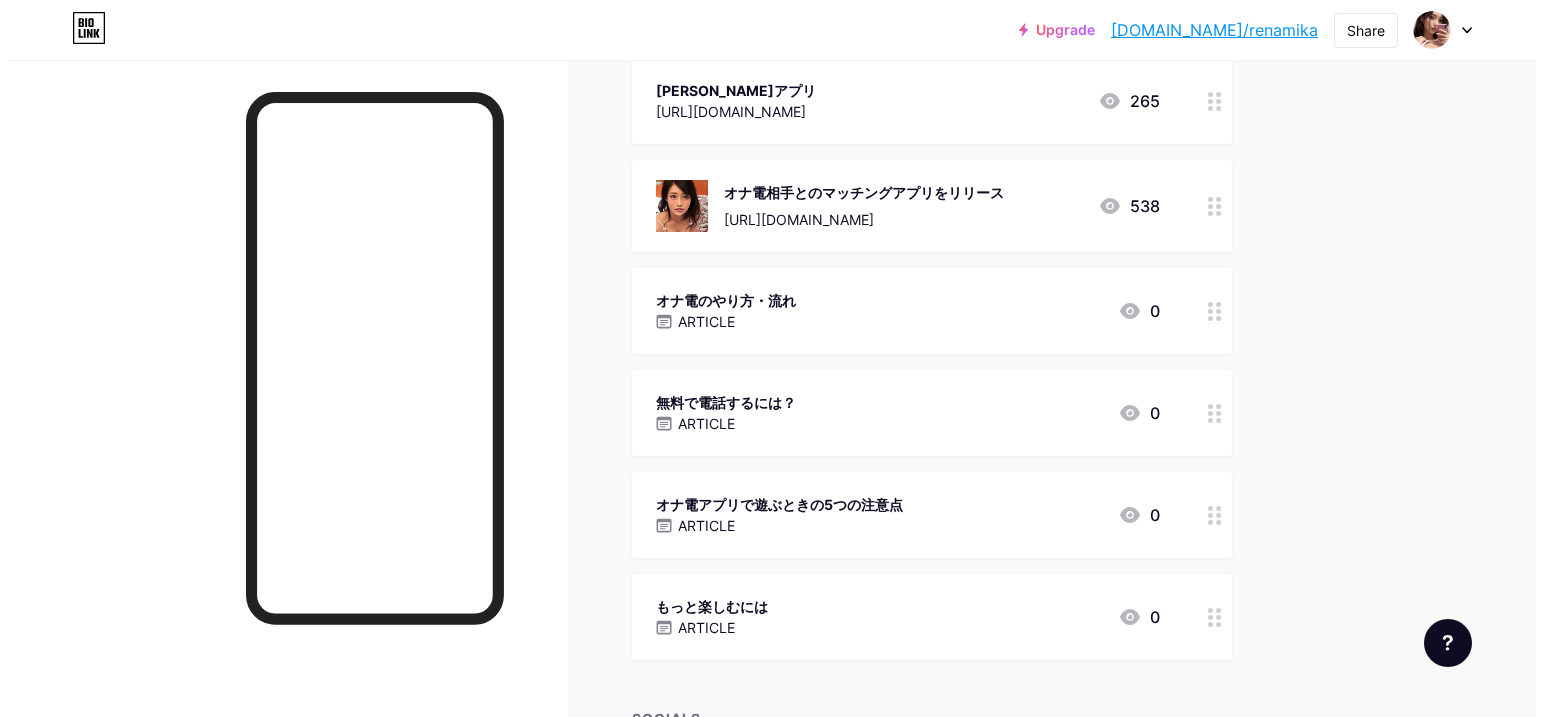 scroll, scrollTop: 1200, scrollLeft: 0, axis: vertical 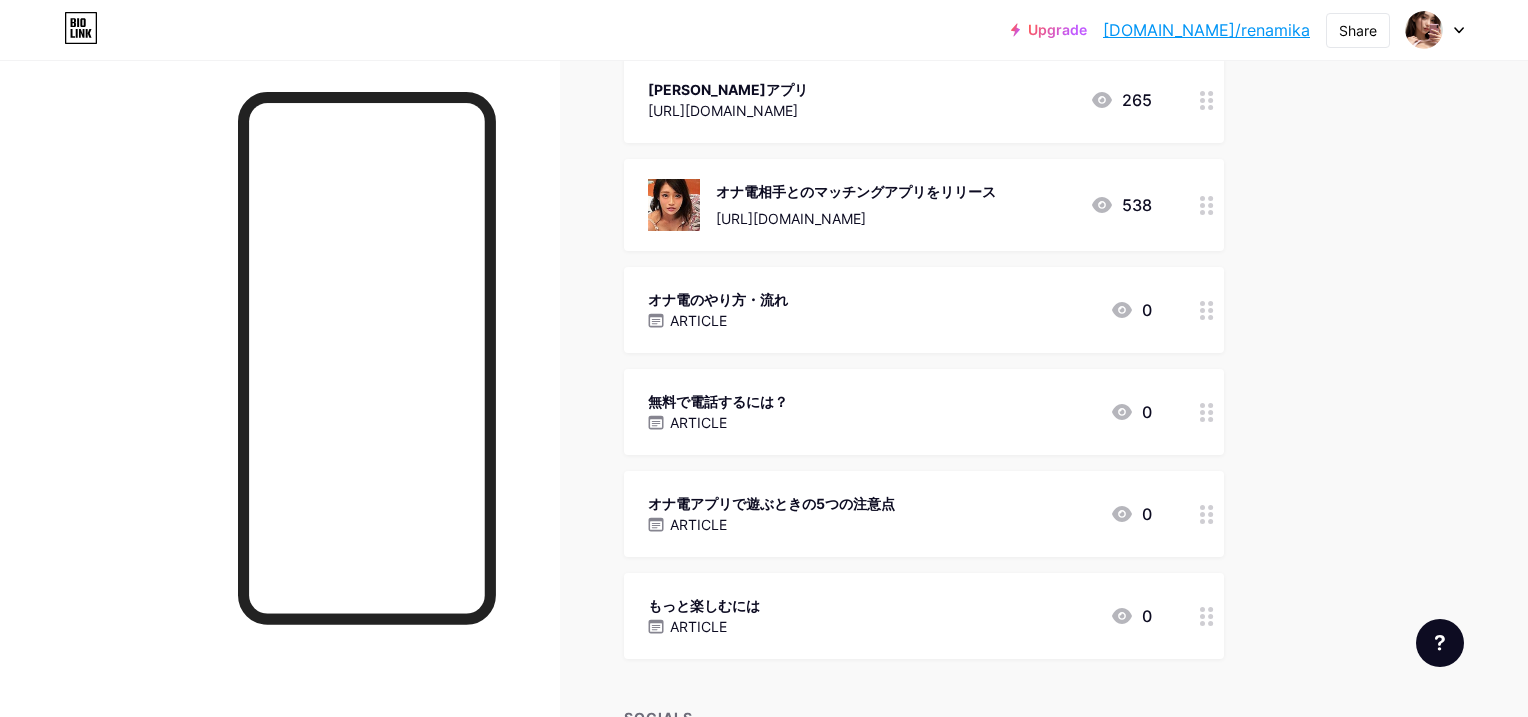 click 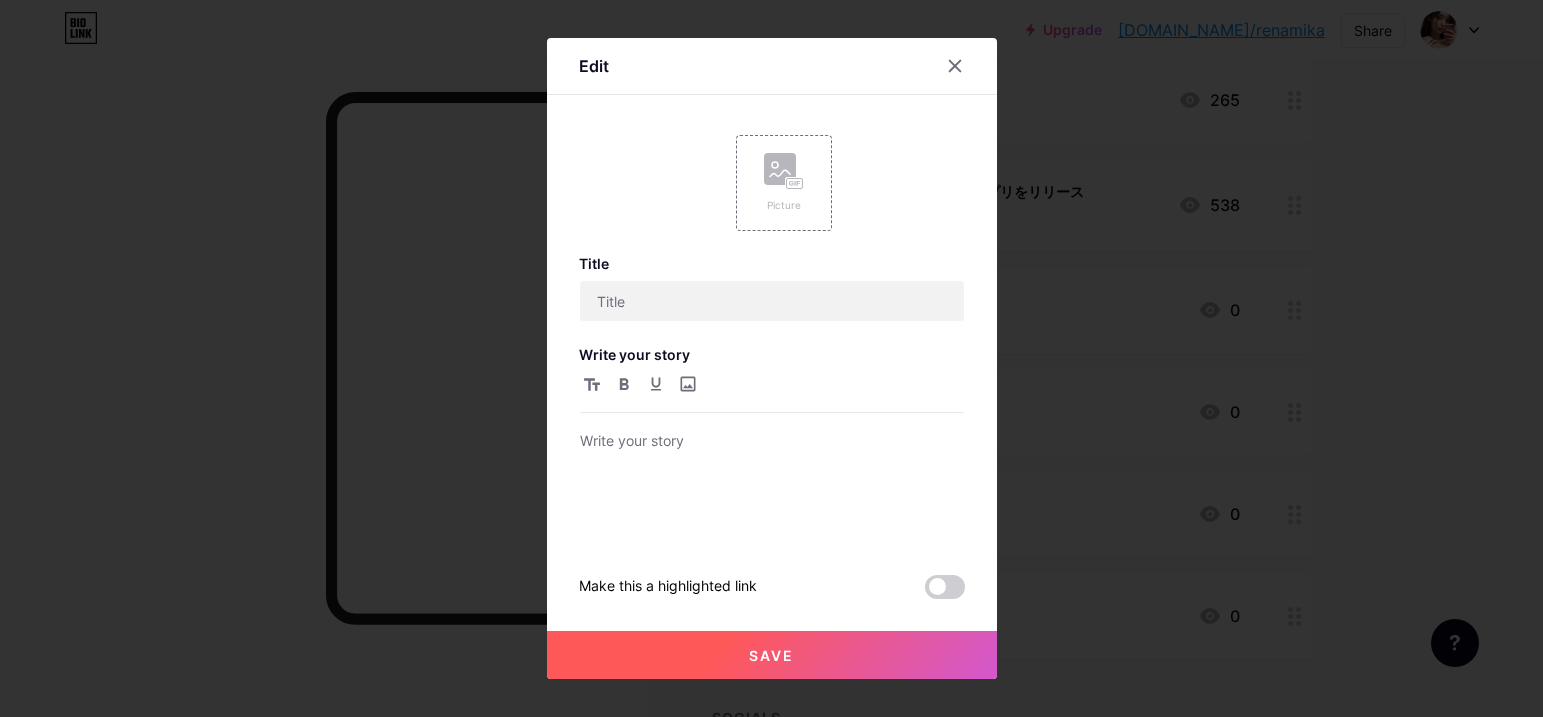 type on "オナ電のやり方・流れ" 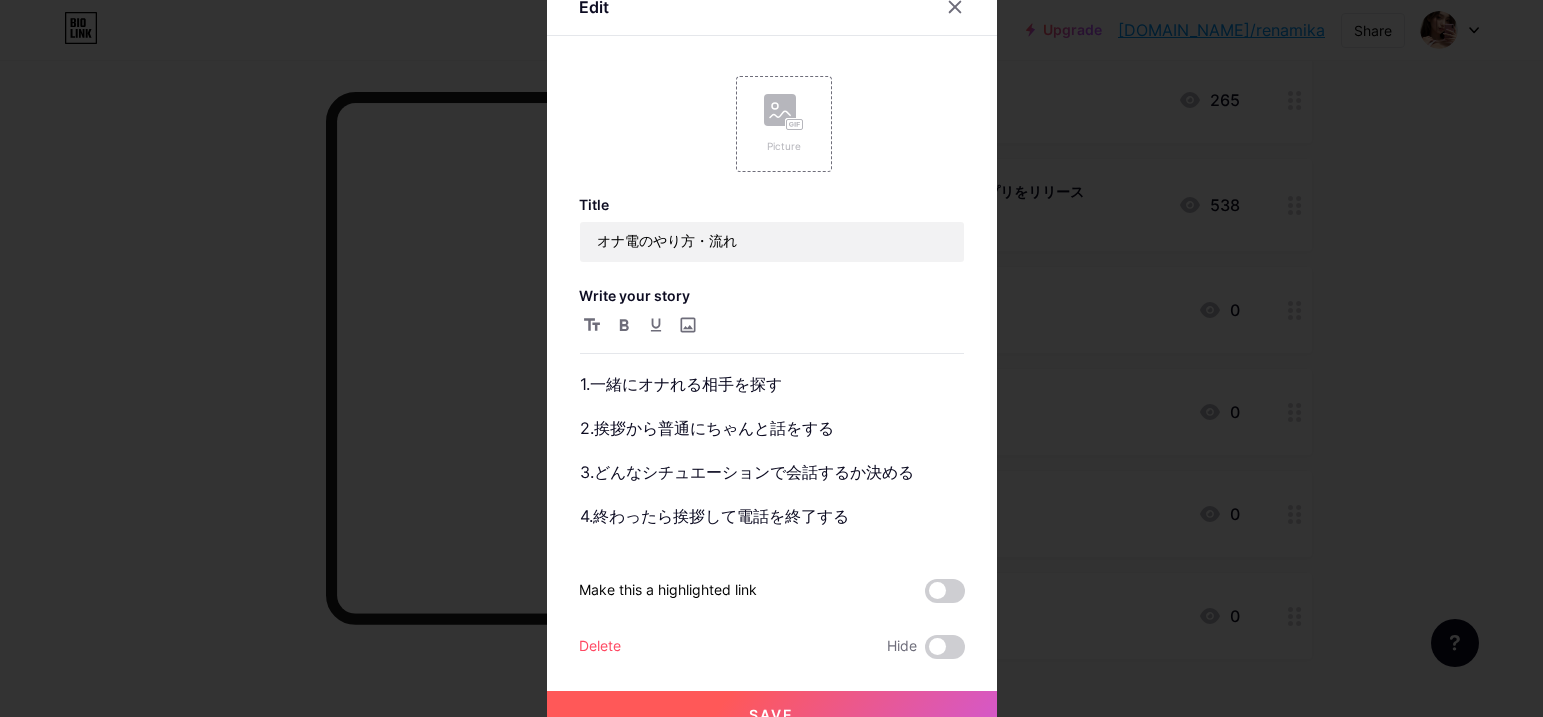 scroll, scrollTop: 25, scrollLeft: 0, axis: vertical 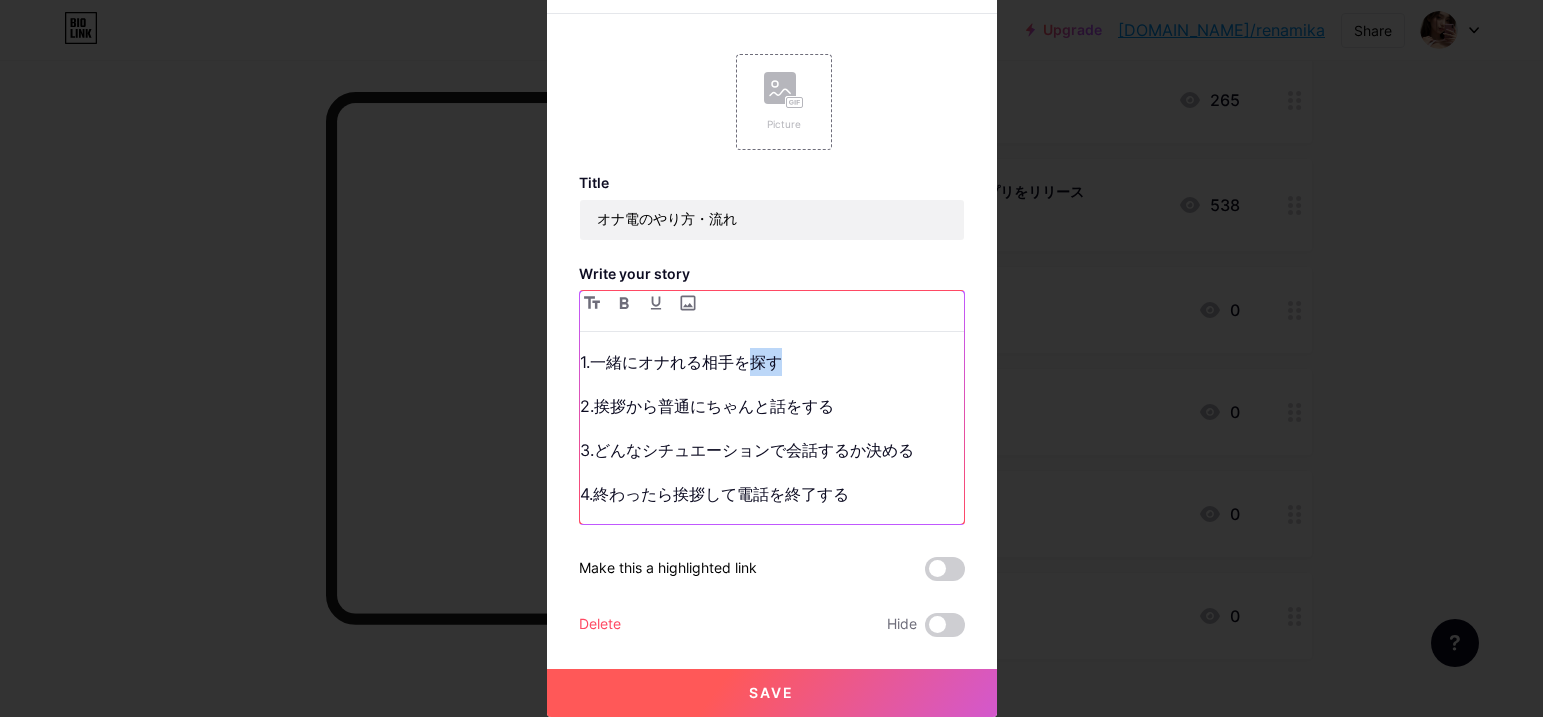 drag, startPoint x: 774, startPoint y: 356, endPoint x: 747, endPoint y: 355, distance: 27.018513 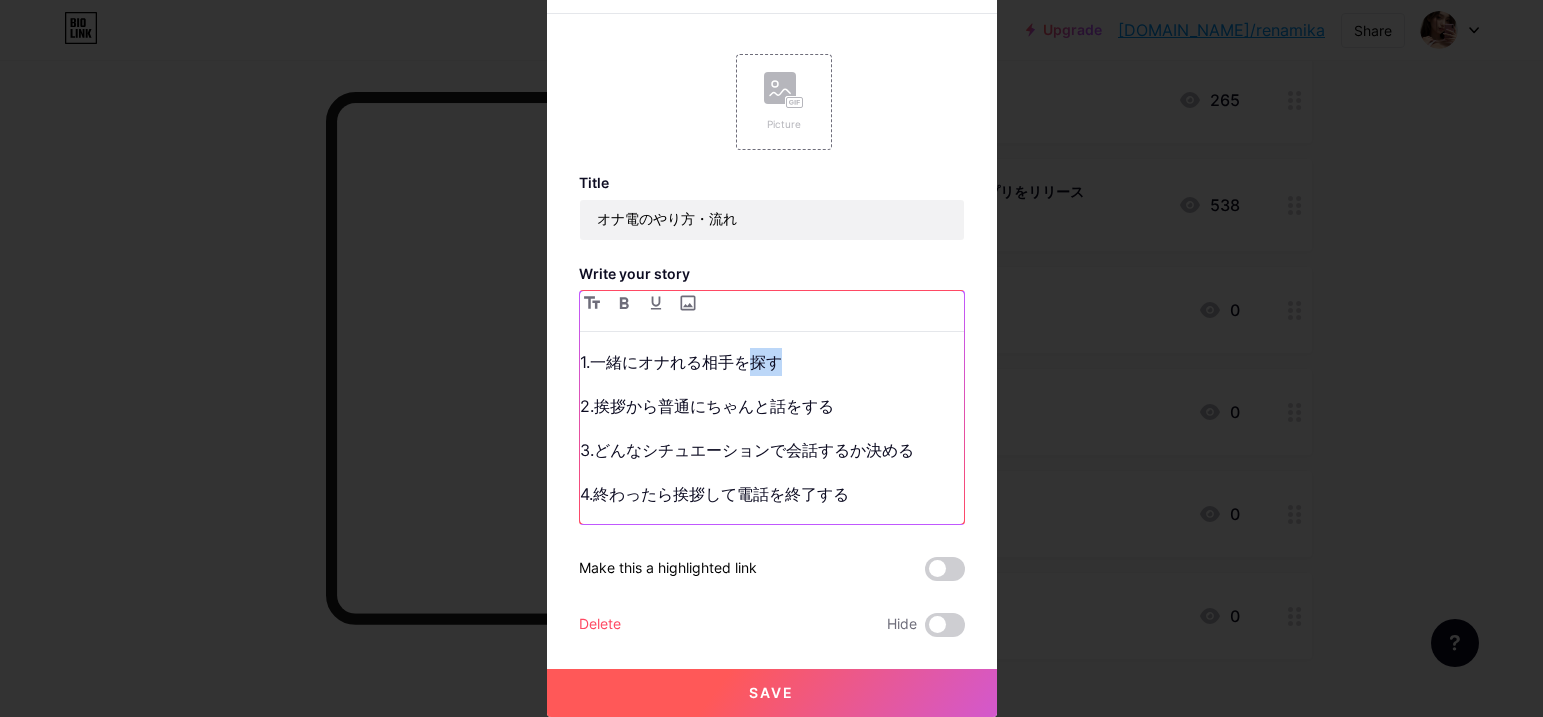 click on "1.一緒にオナれる相手を探す" at bounding box center [772, 362] 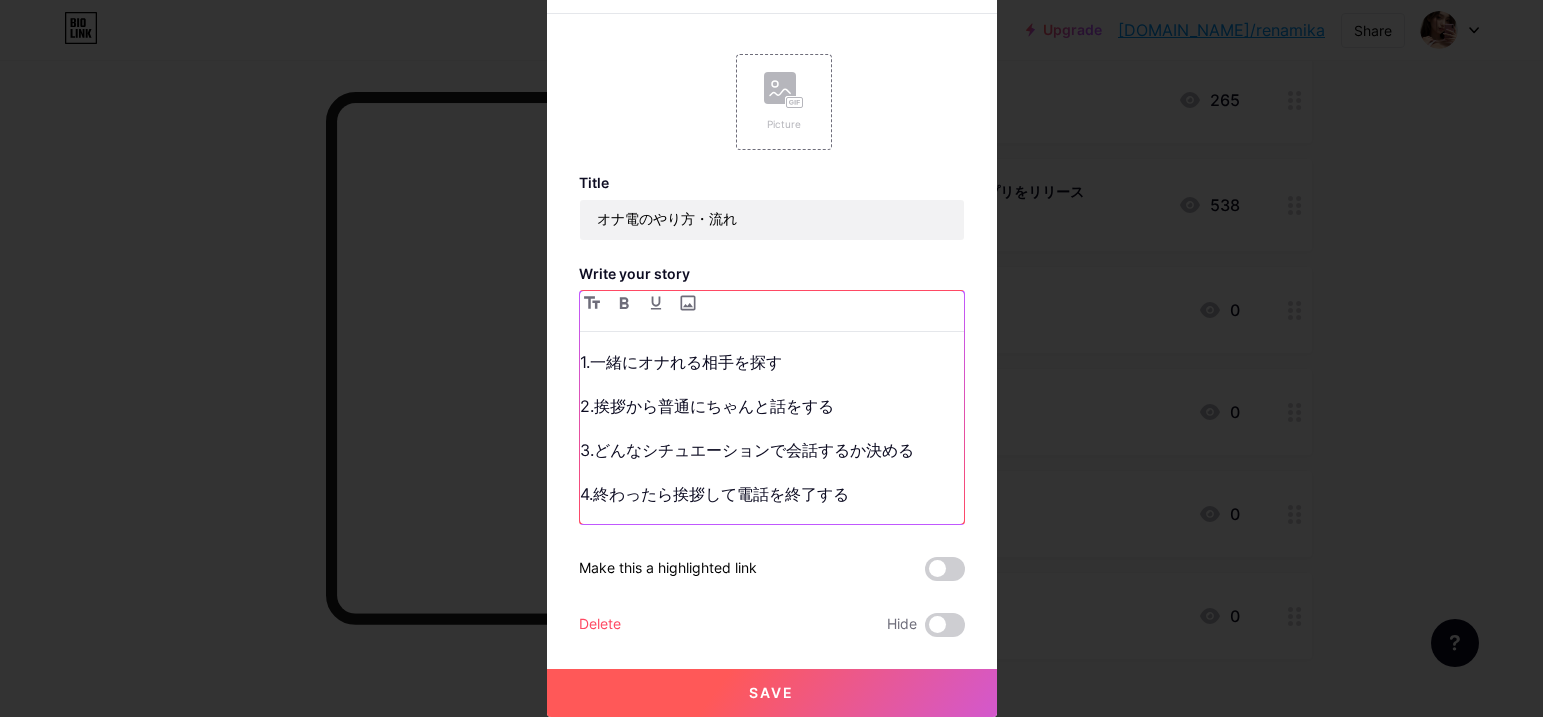 click on "2.挨拶から普通にちゃんと話をする" at bounding box center [772, 406] 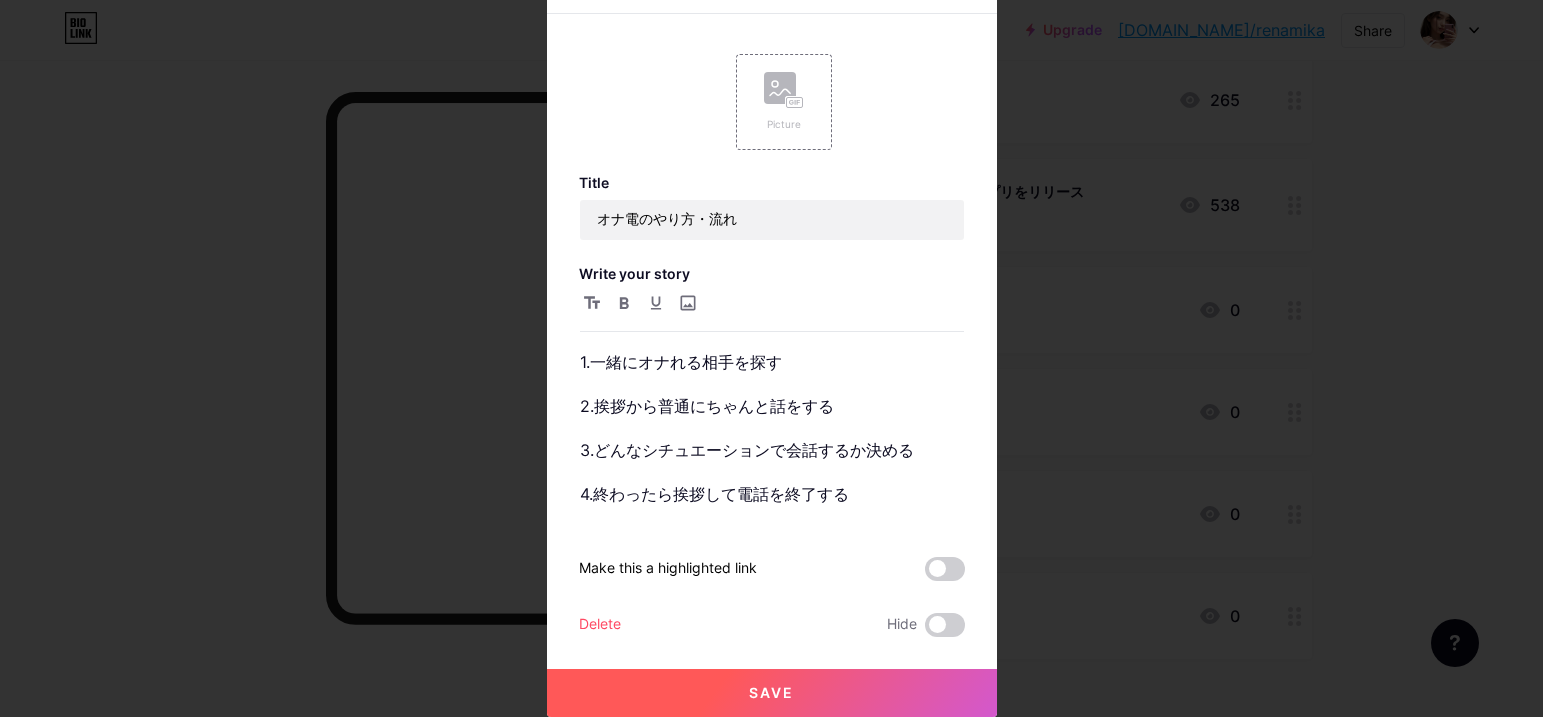 click on "Save" at bounding box center (771, 692) 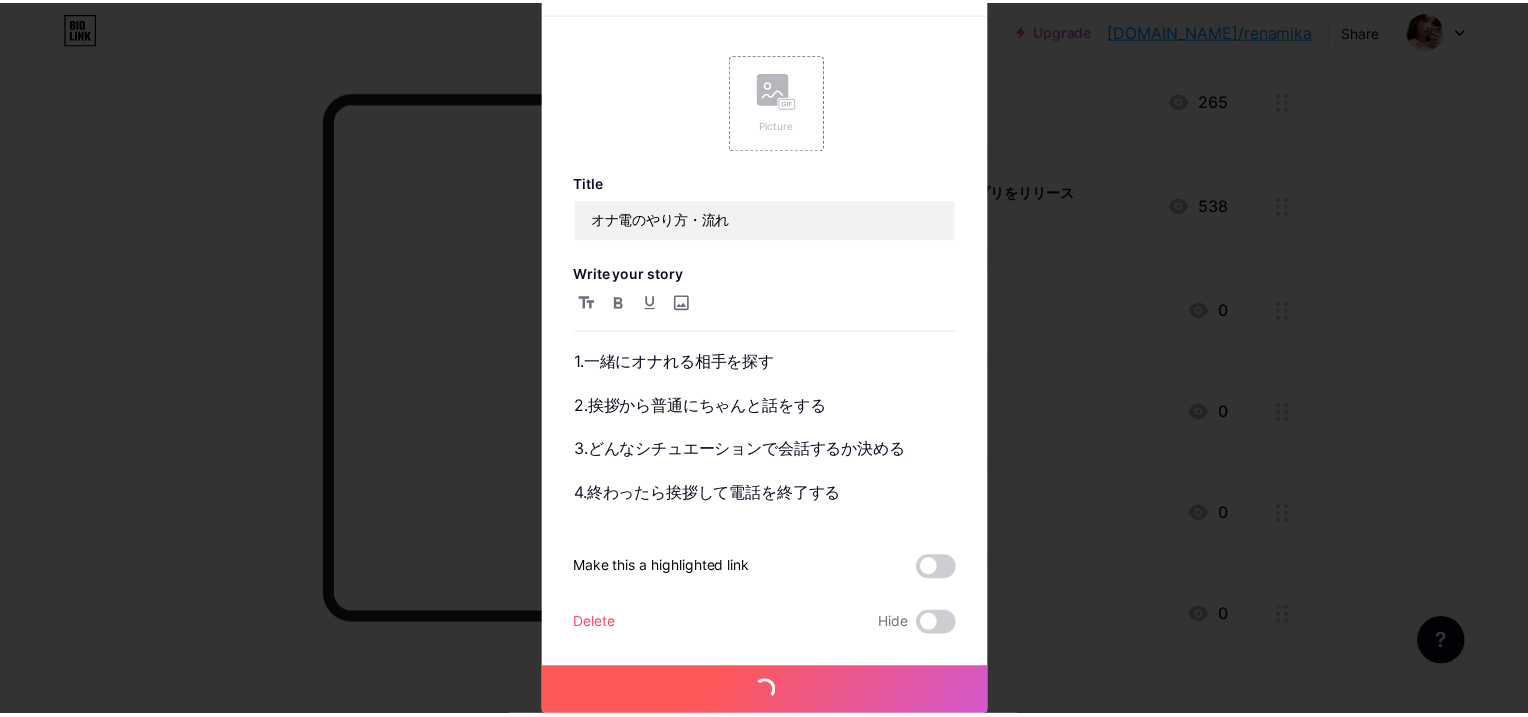 scroll, scrollTop: 0, scrollLeft: 0, axis: both 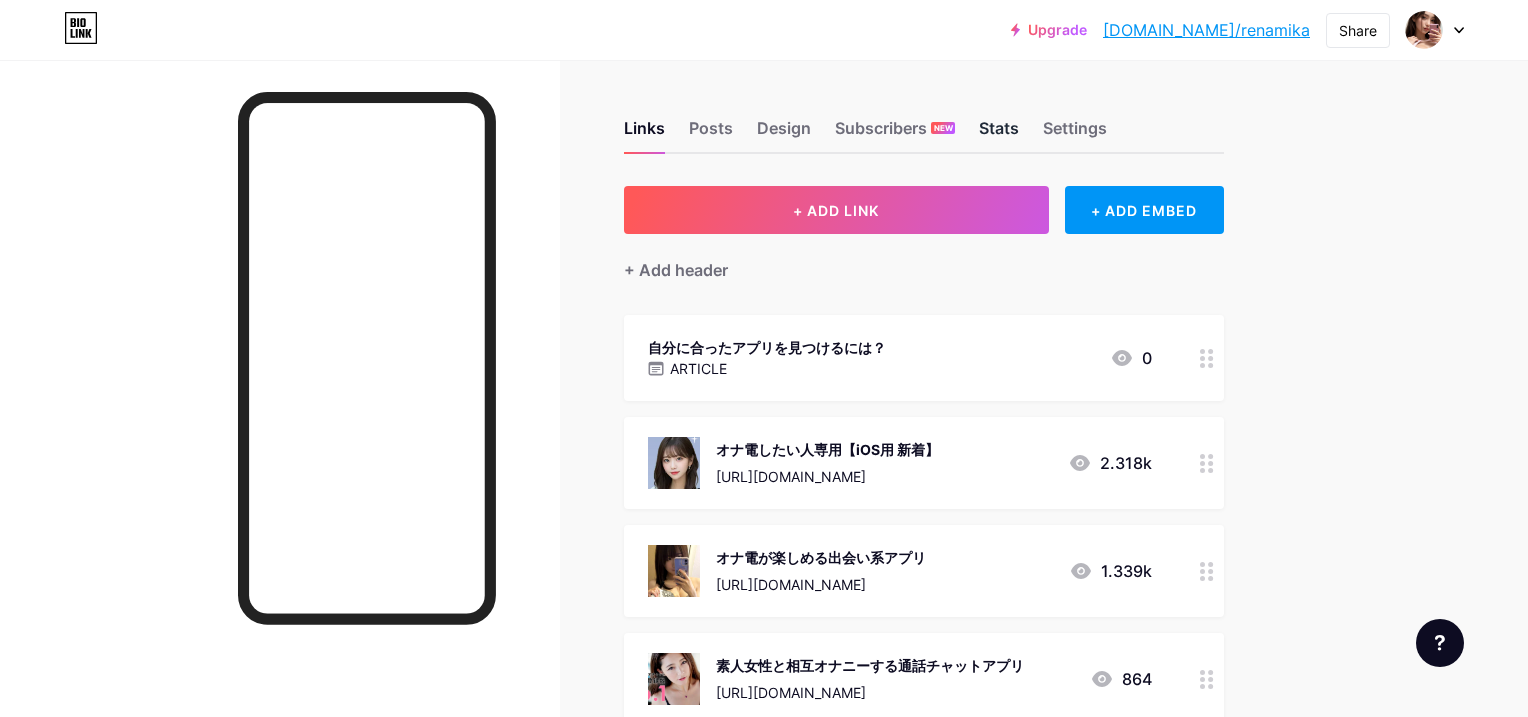 click on "Stats" at bounding box center (999, 134) 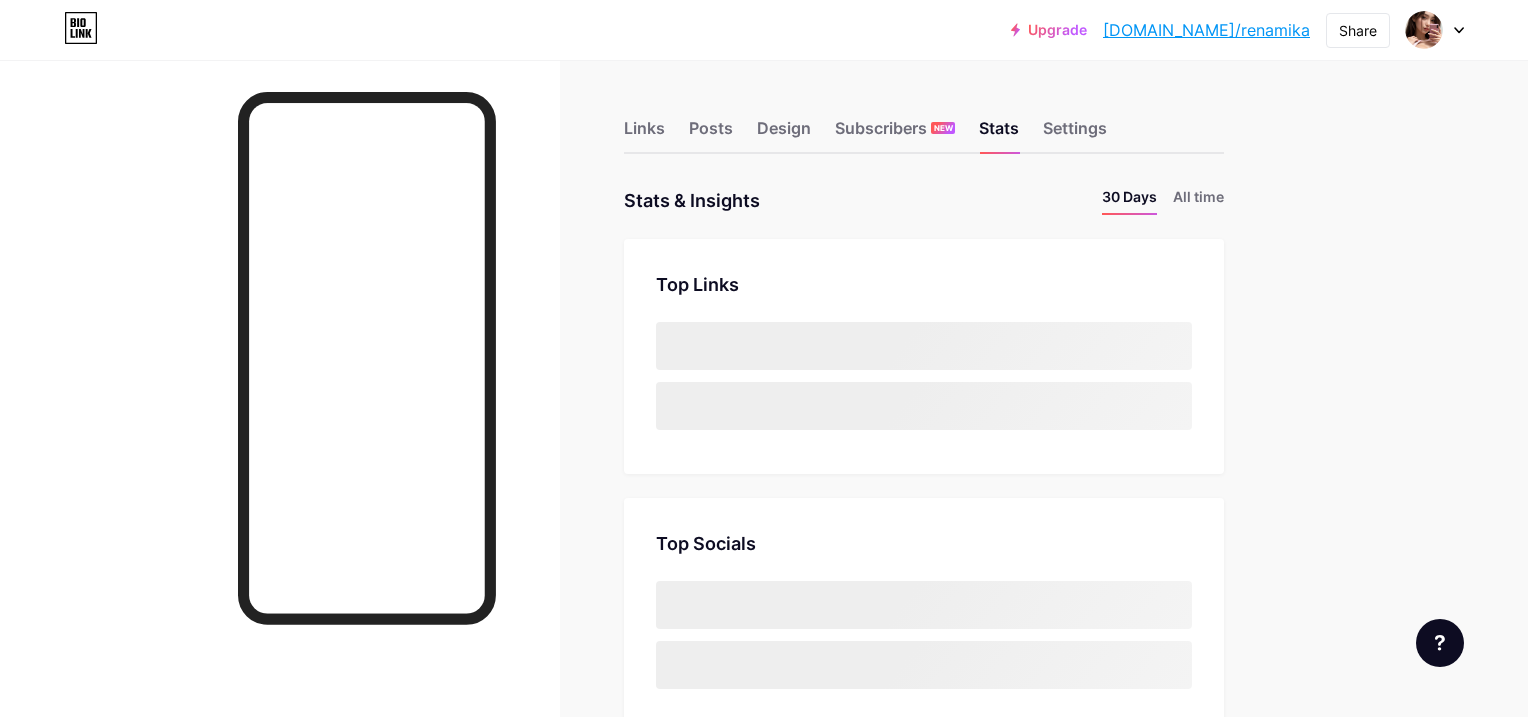 scroll, scrollTop: 999283, scrollLeft: 998472, axis: both 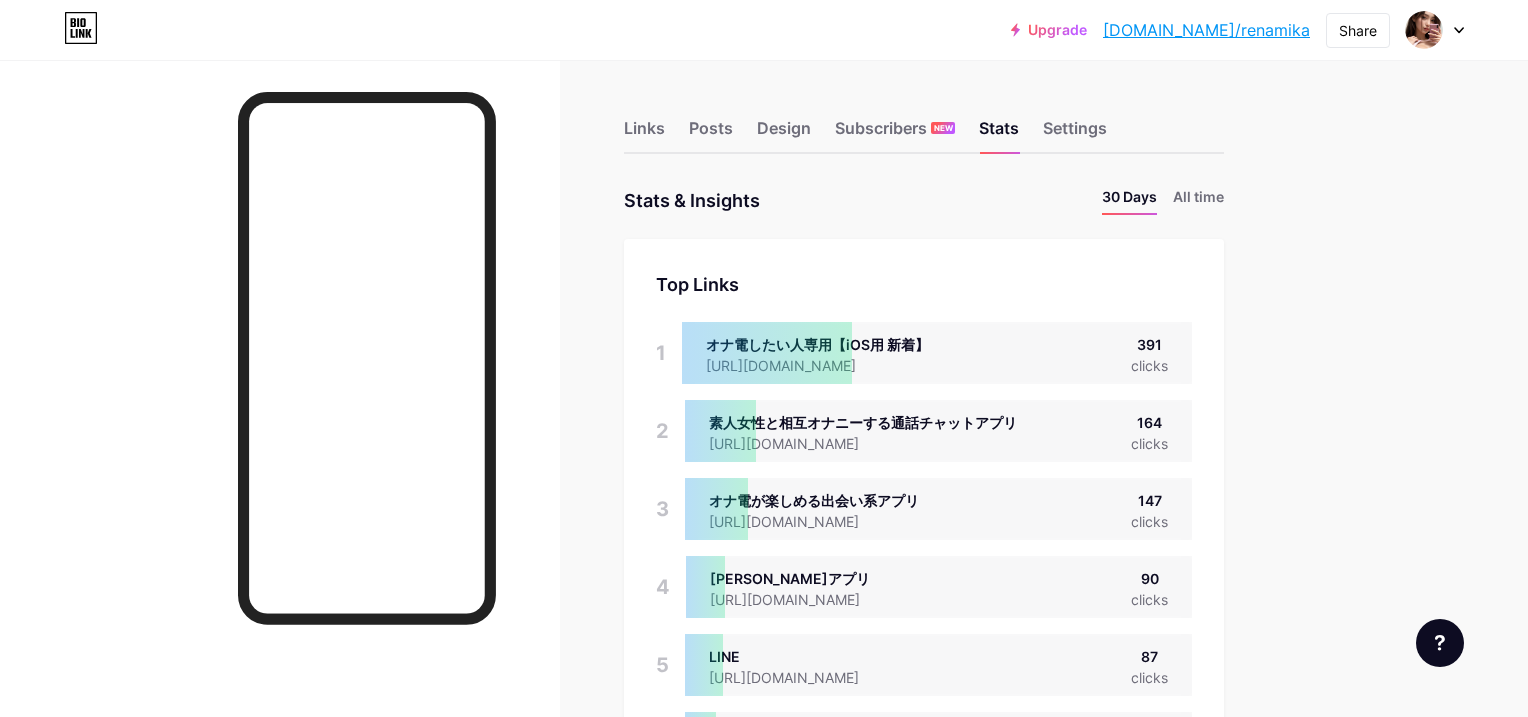 click on "[DOMAIN_NAME]/renamika" at bounding box center [1206, 30] 